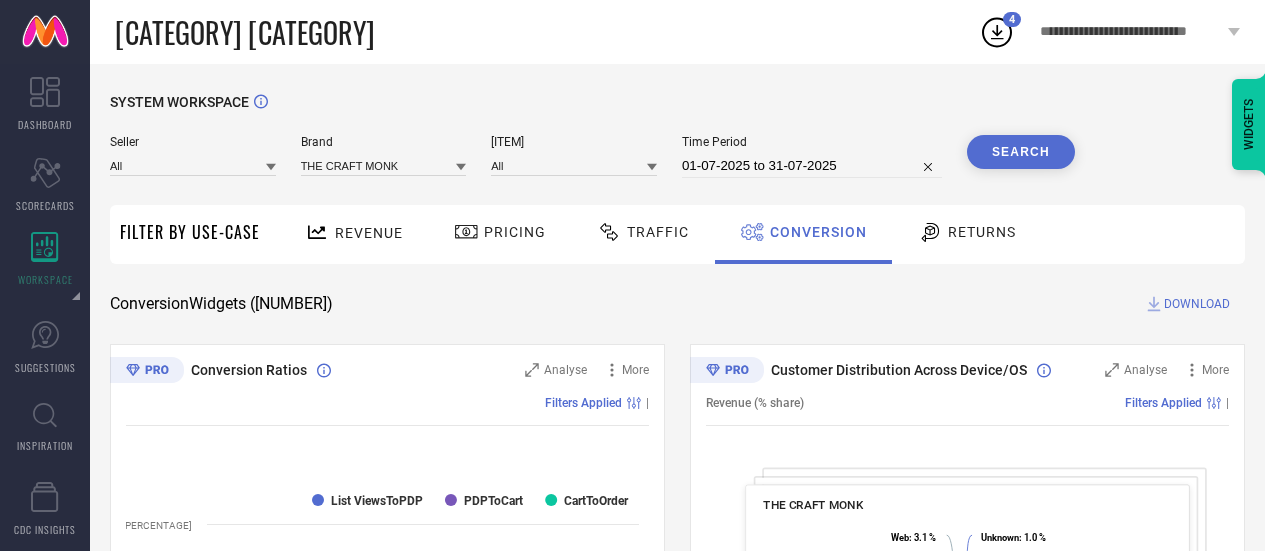 scroll, scrollTop: 0, scrollLeft: 0, axis: both 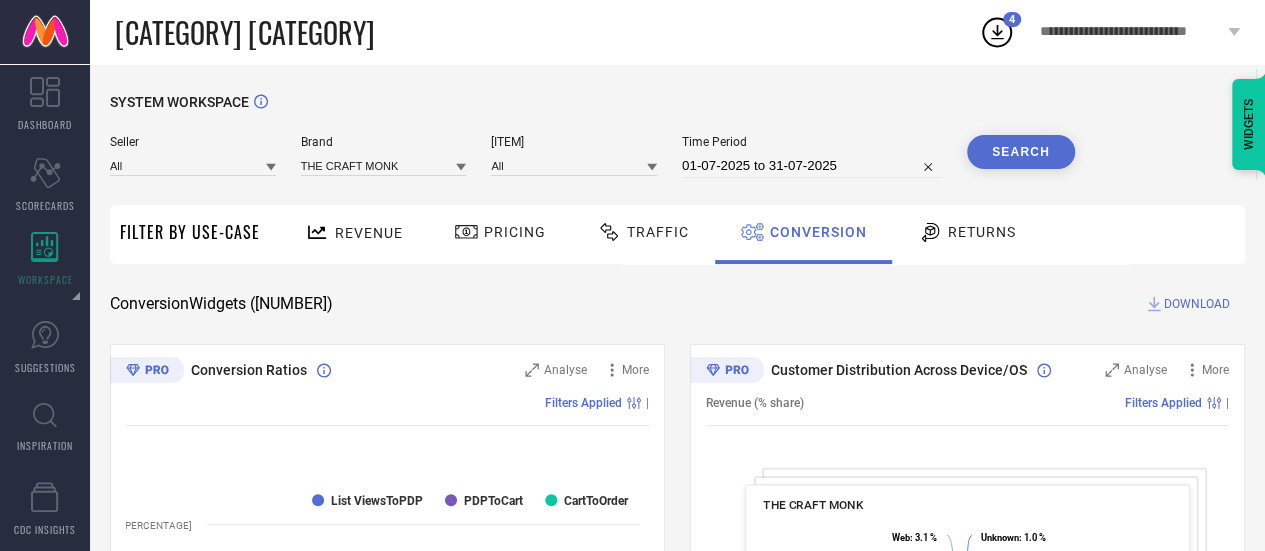 select on "6" 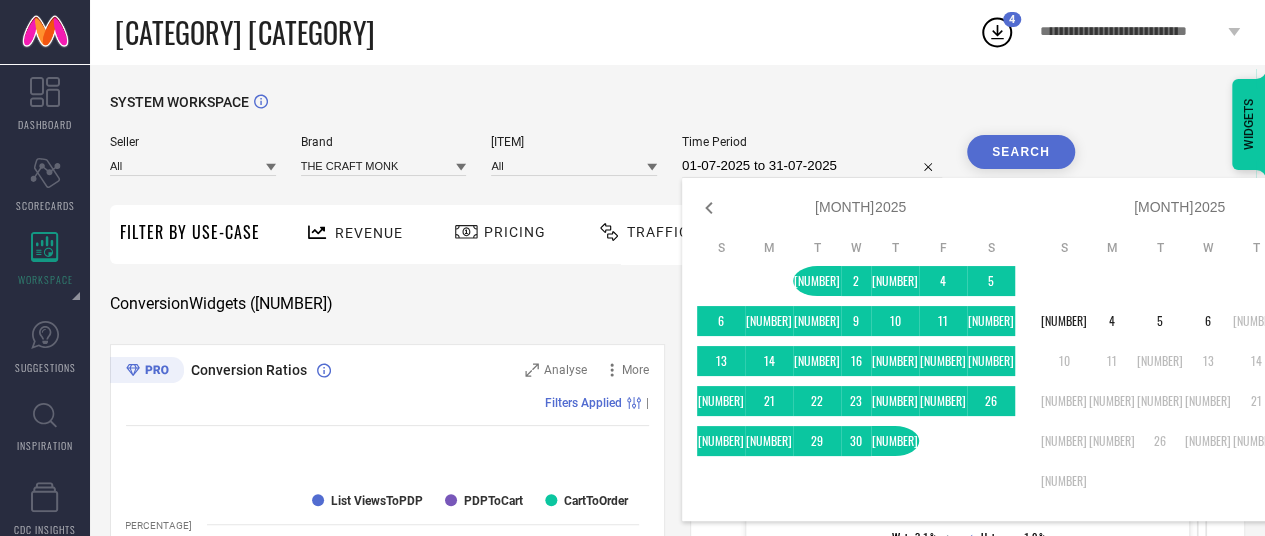 click on "01-07-2025 to 31-07-2025" at bounding box center [812, 166] 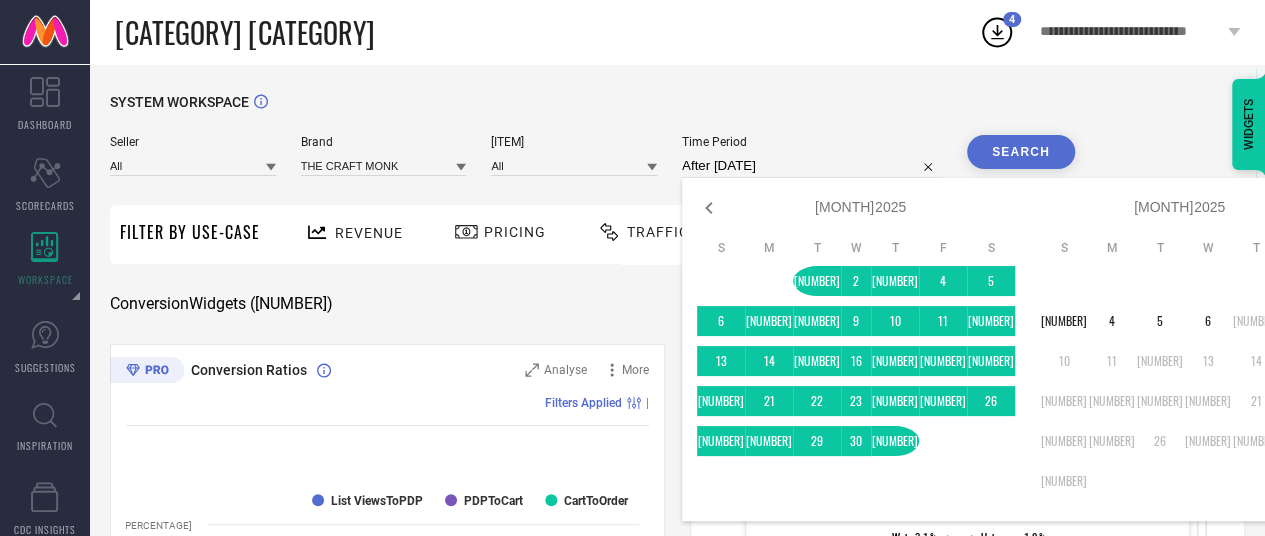 click on "1" at bounding box center (1304, 281) 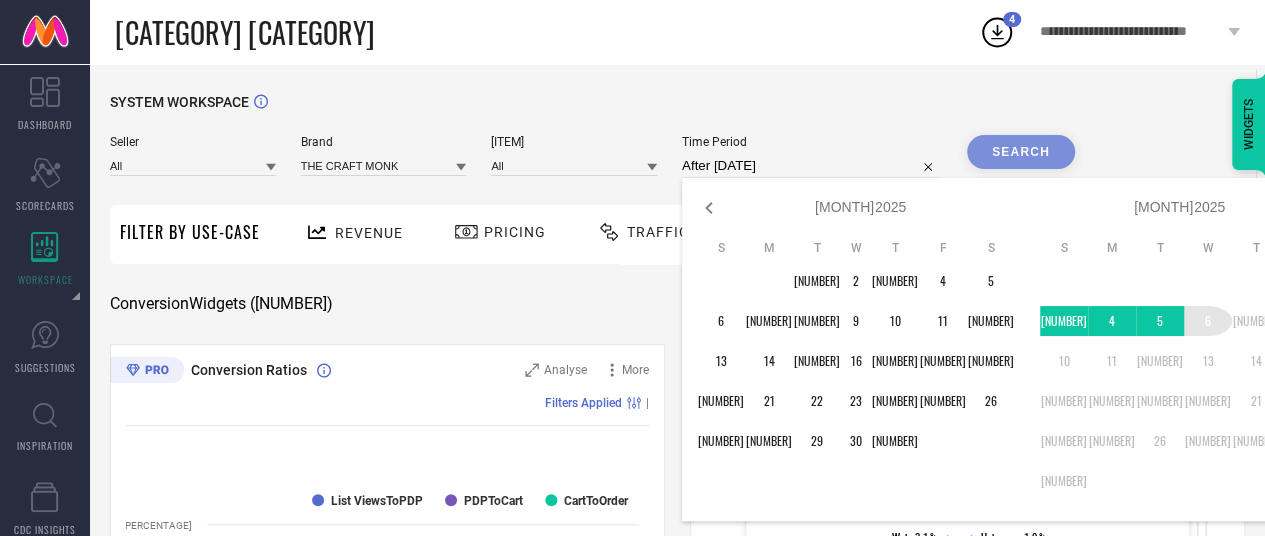 type on "[DATE] to [DATE]" 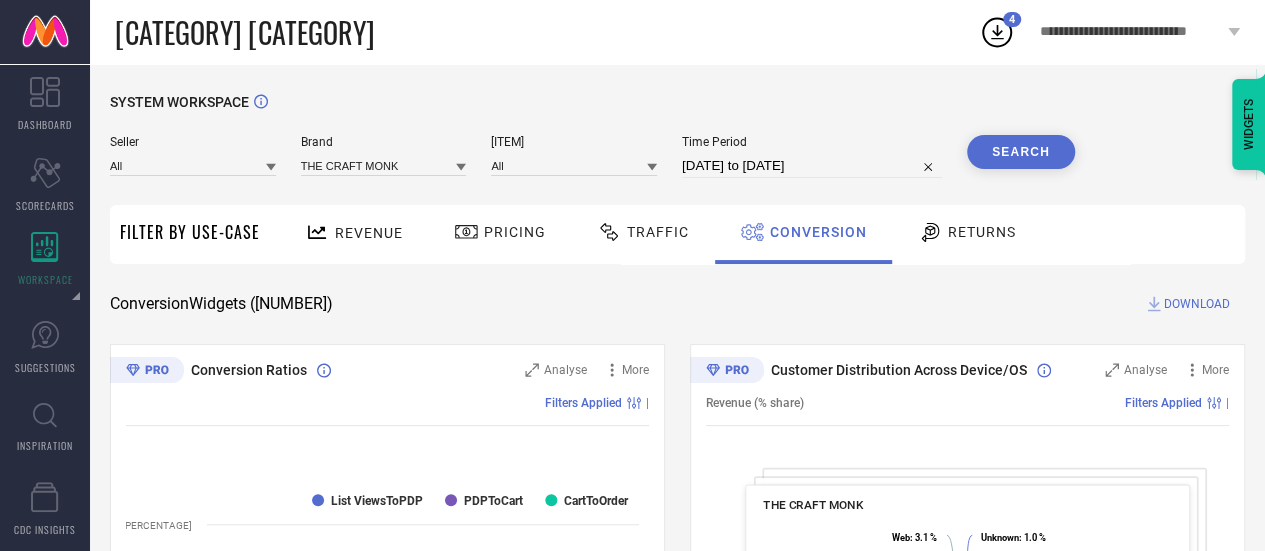 click on "Search" at bounding box center (1021, 152) 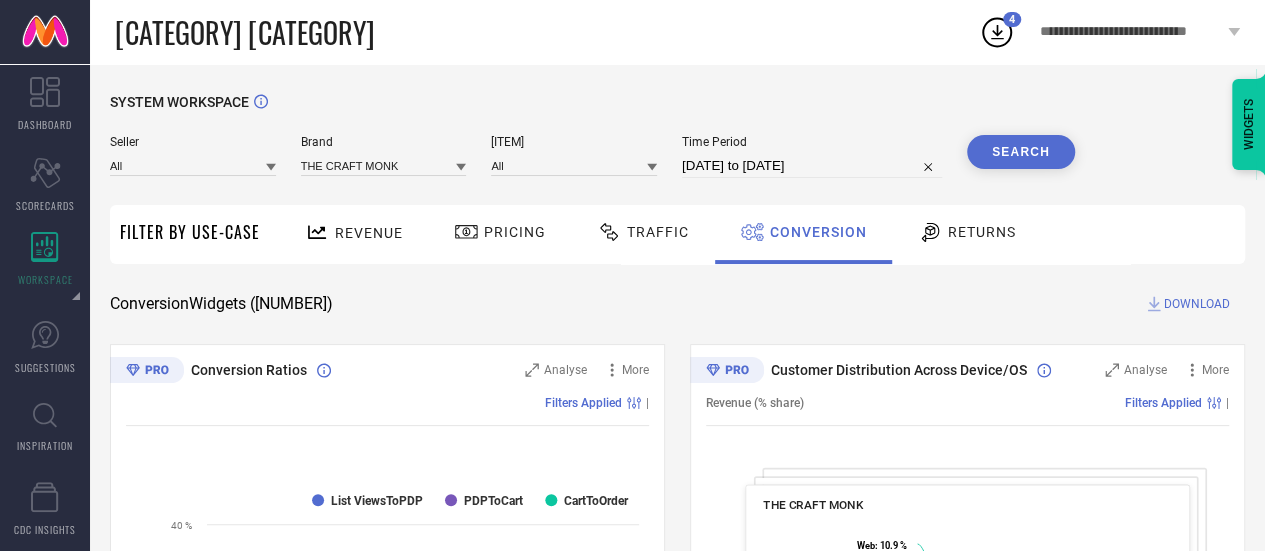 click 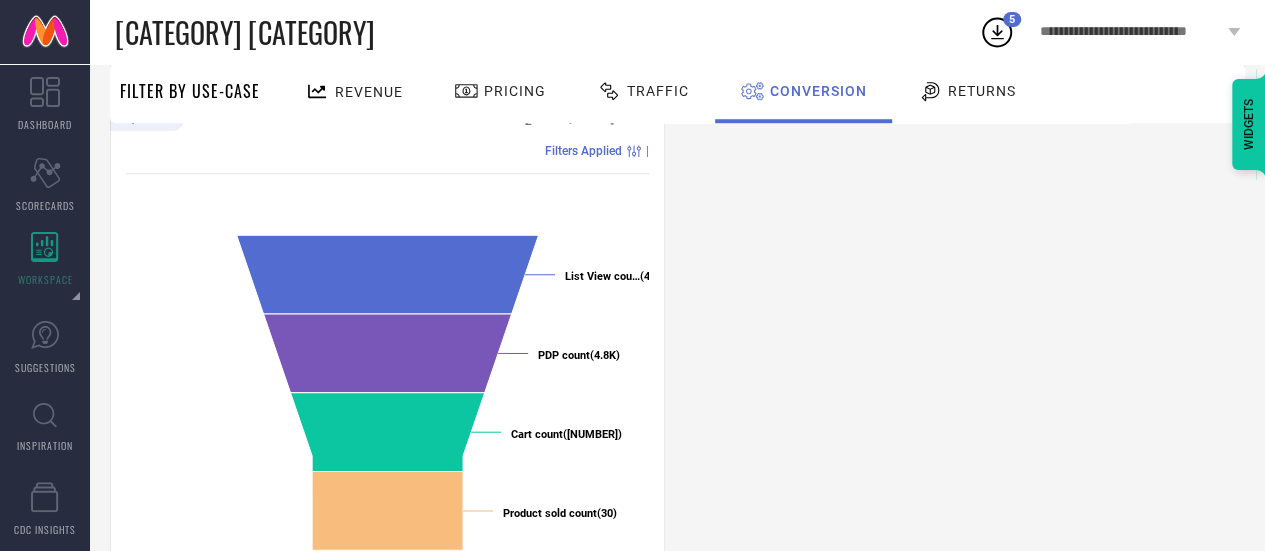 scroll, scrollTop: 825, scrollLeft: 0, axis: vertical 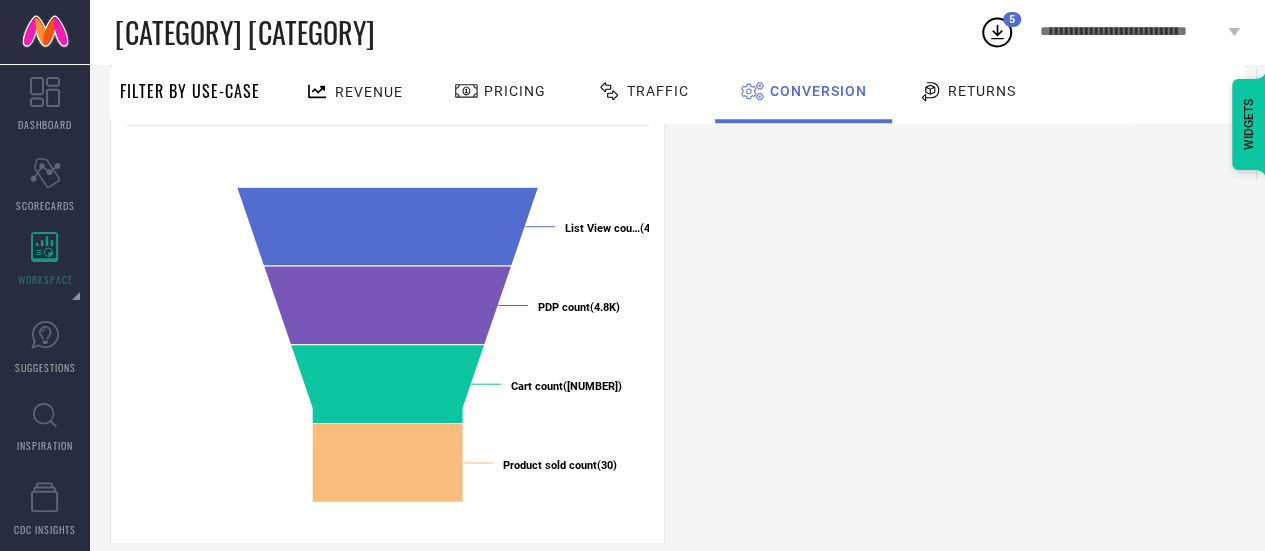 drag, startPoint x: 741, startPoint y: 197, endPoint x: 686, endPoint y: 261, distance: 84.38602 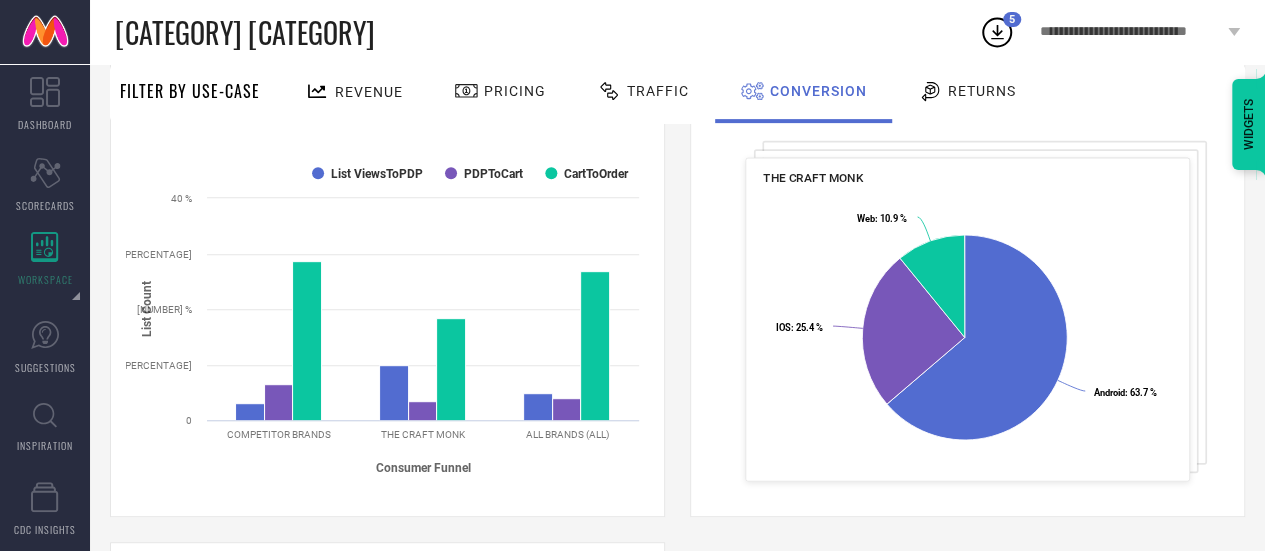 scroll, scrollTop: 0, scrollLeft: 0, axis: both 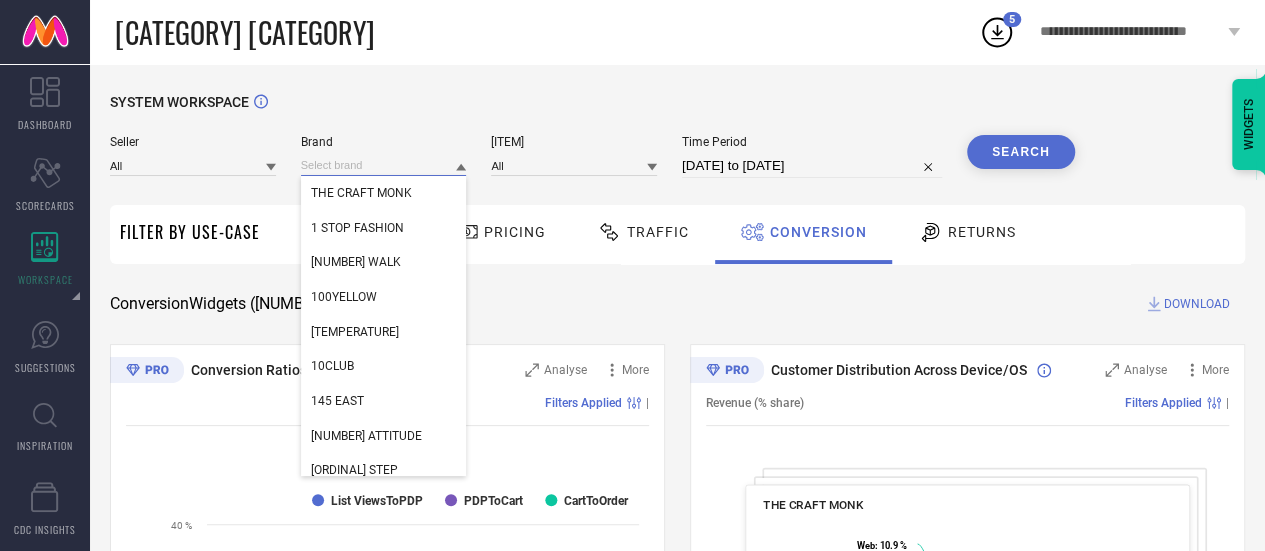 click at bounding box center [384, 165] 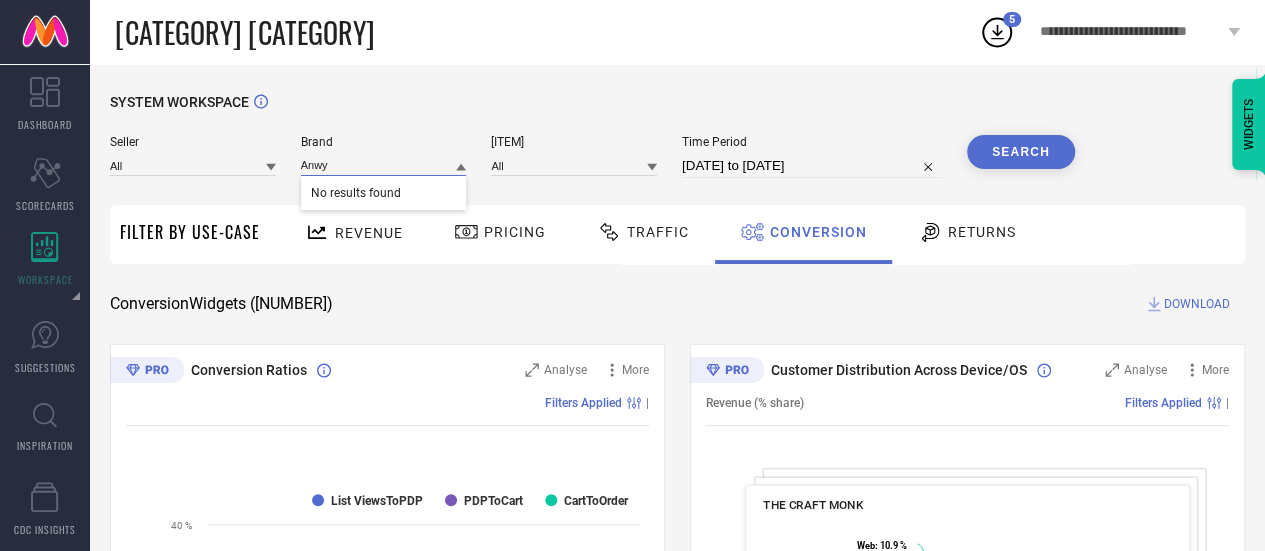 type on "Anwy" 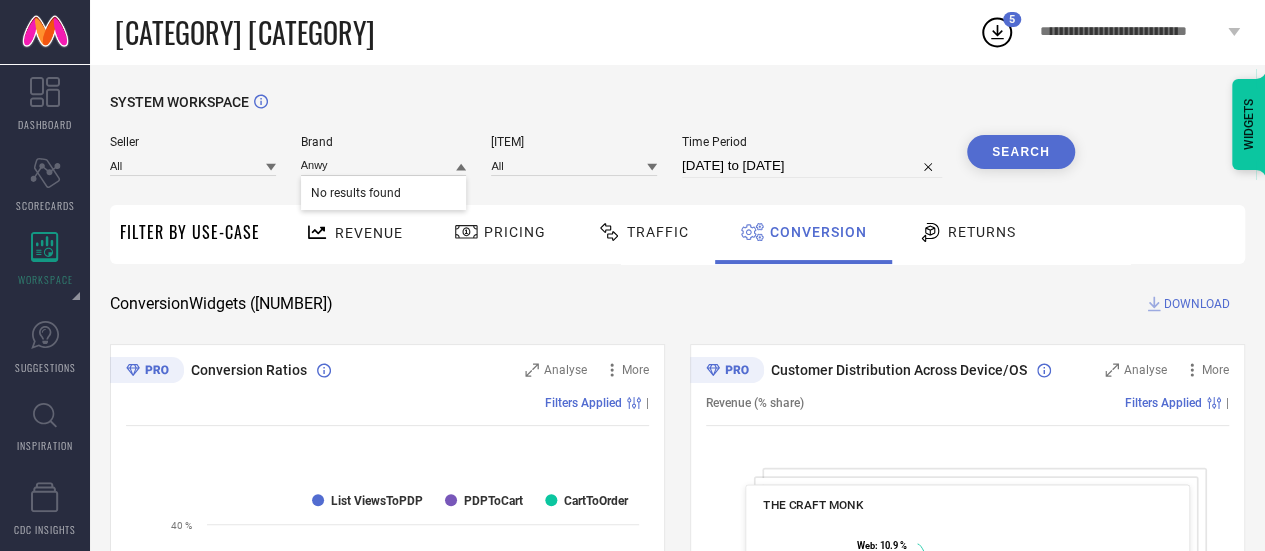 click on "Brand Anwy No results found" at bounding box center (384, 156) 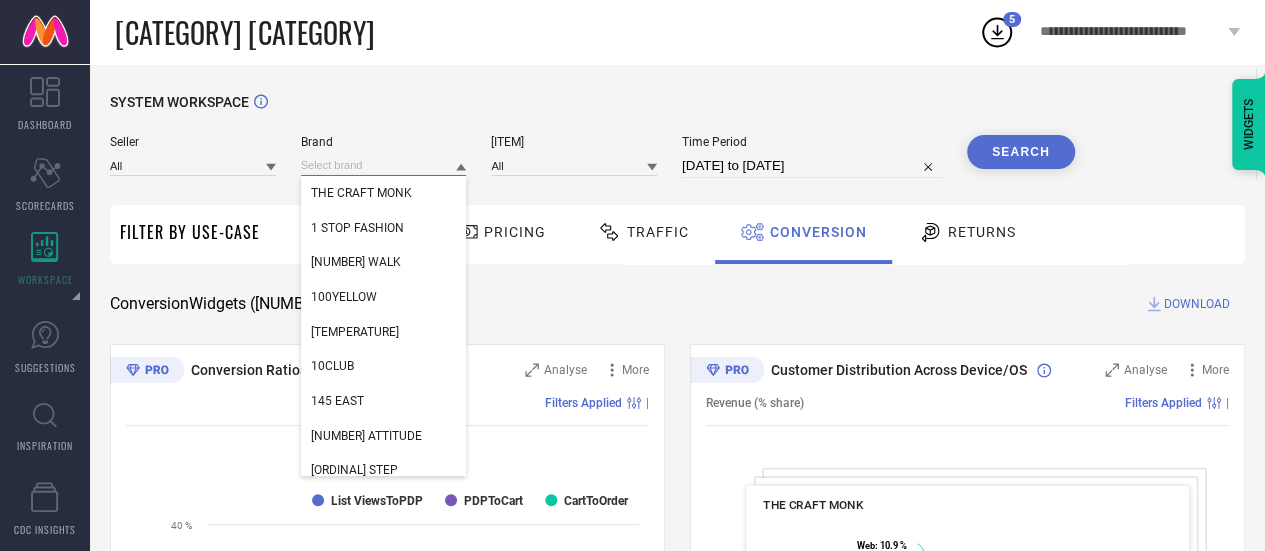 click at bounding box center [384, 165] 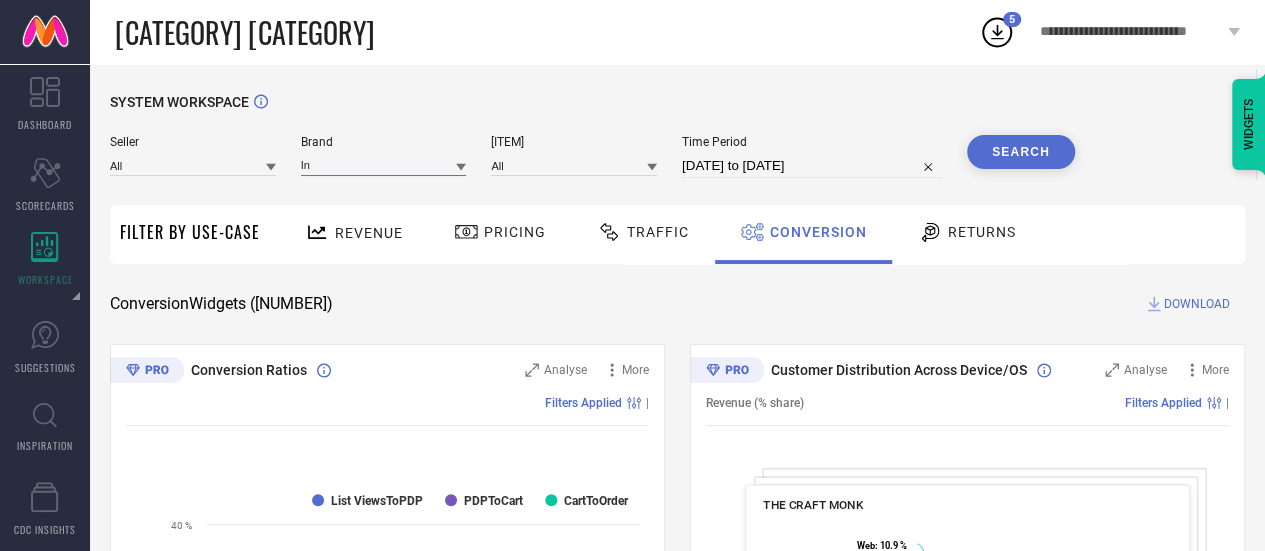 type on "I" 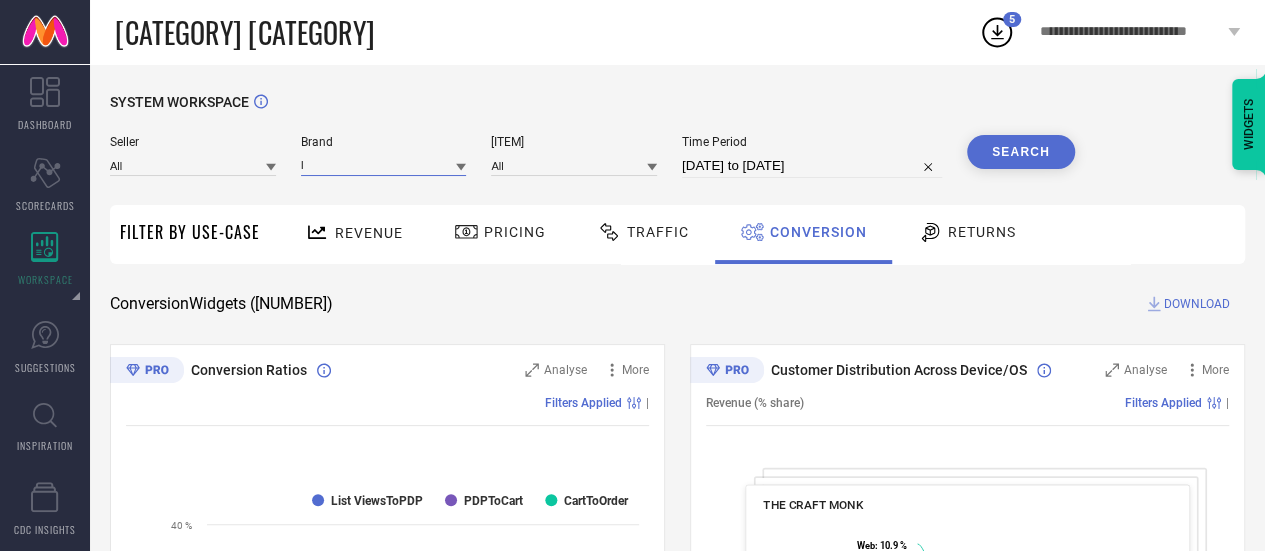 type 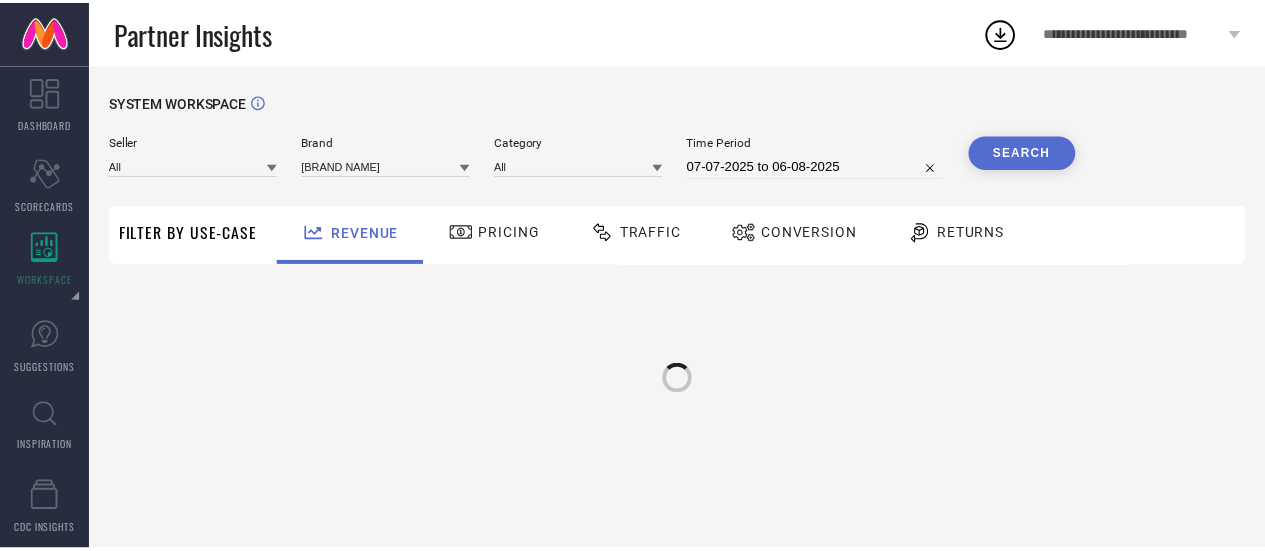 scroll, scrollTop: 0, scrollLeft: 0, axis: both 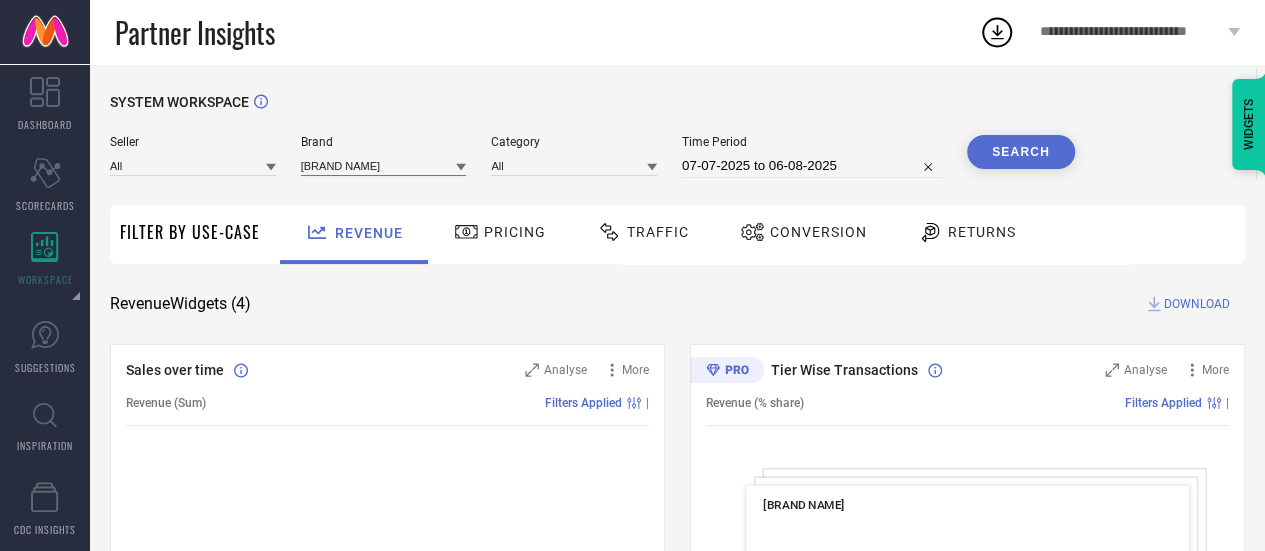 click at bounding box center (384, 165) 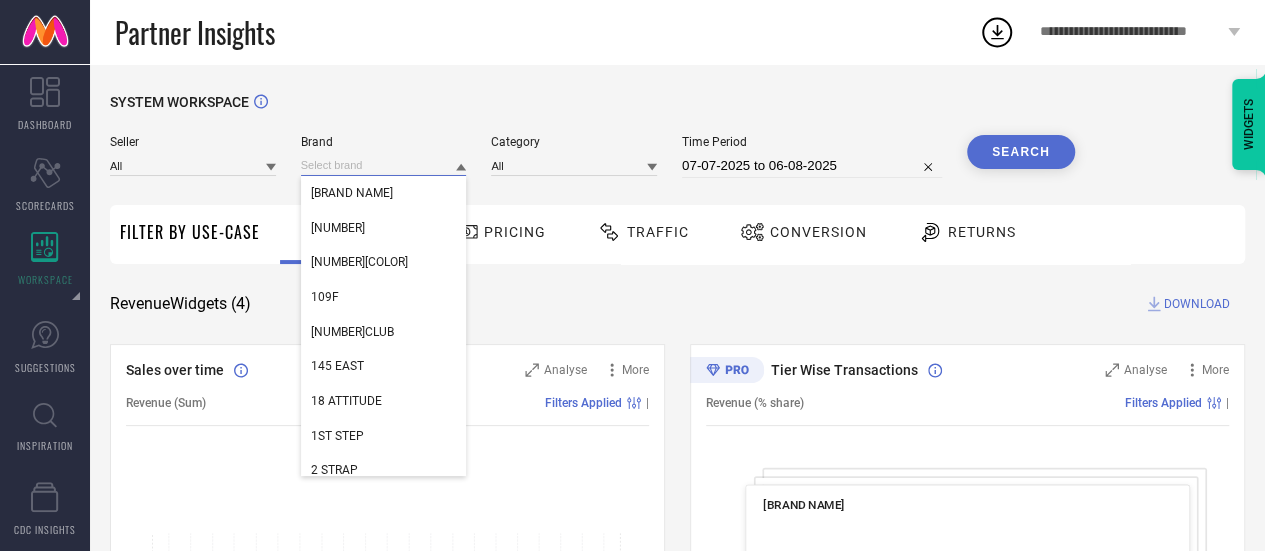 paste on "Indietoga" 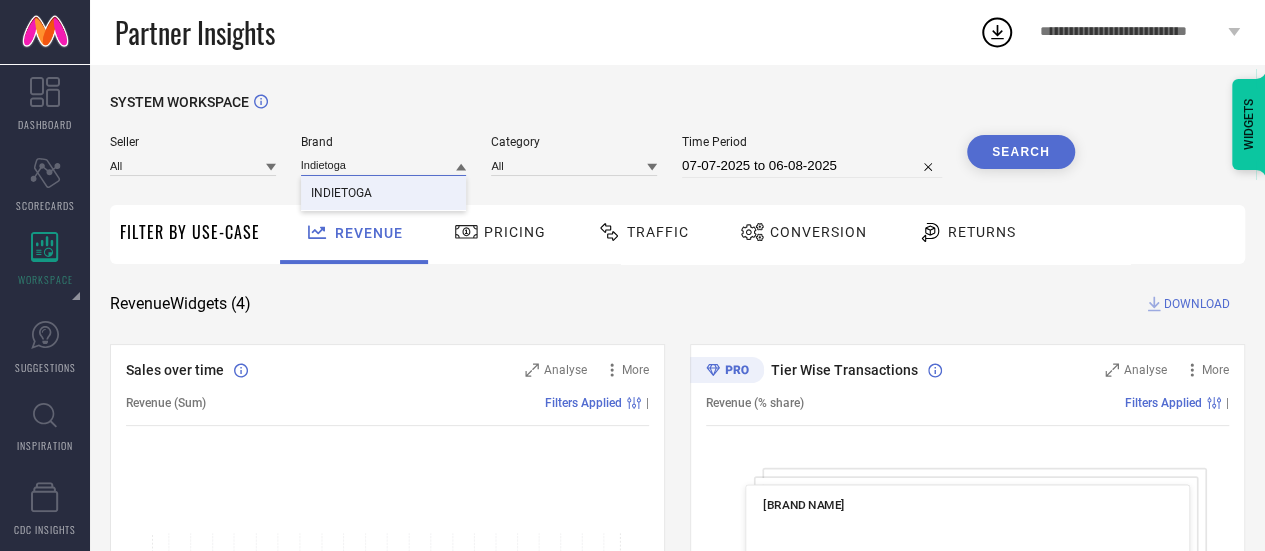 type on "Indietoga" 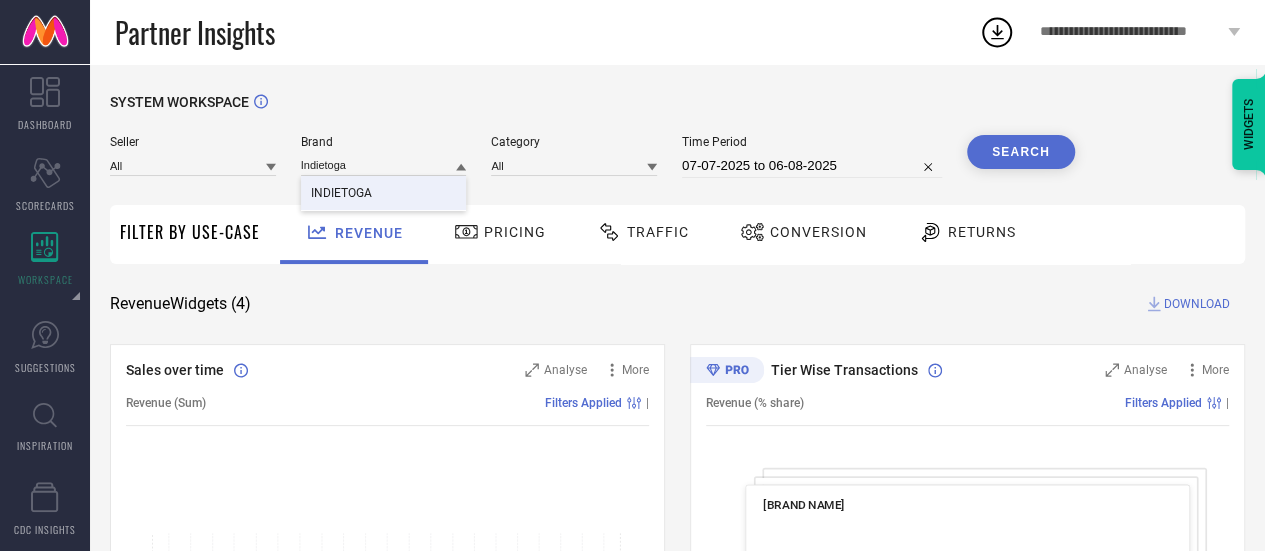 click on "INDIETOGA" at bounding box center (384, 193) 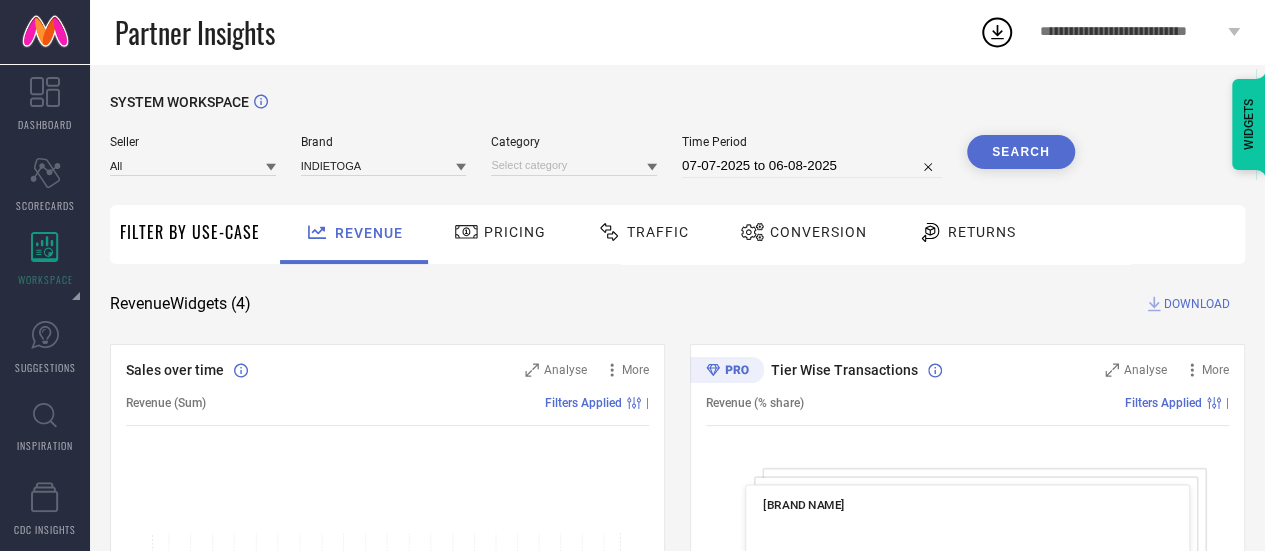drag, startPoint x: 538, startPoint y: 155, endPoint x: 528, endPoint y: 165, distance: 14.142136 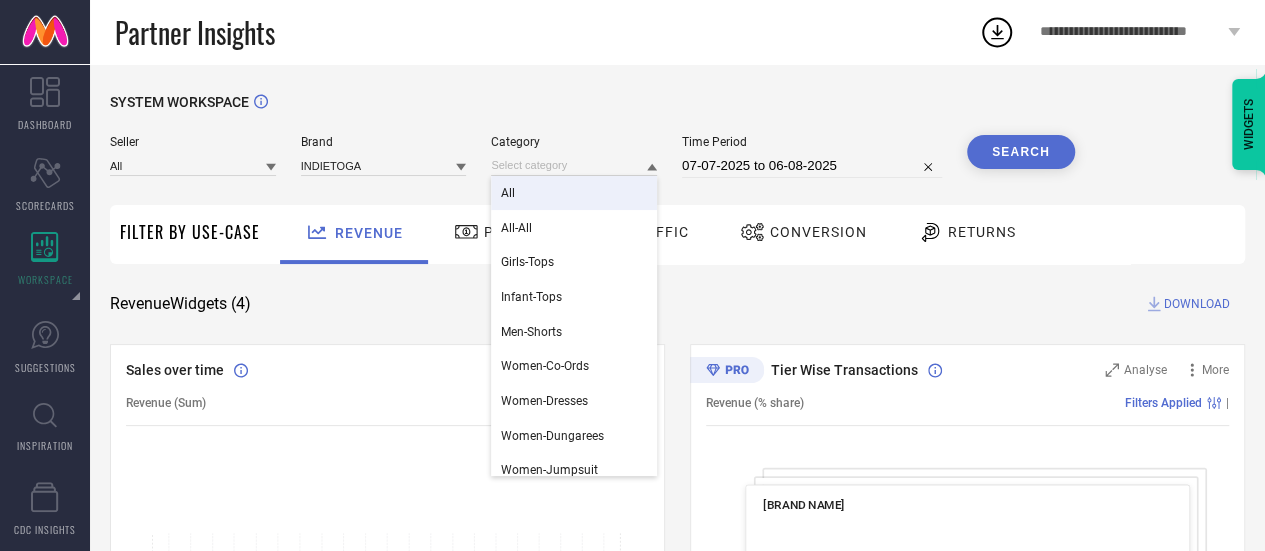 click on "All" at bounding box center (574, 193) 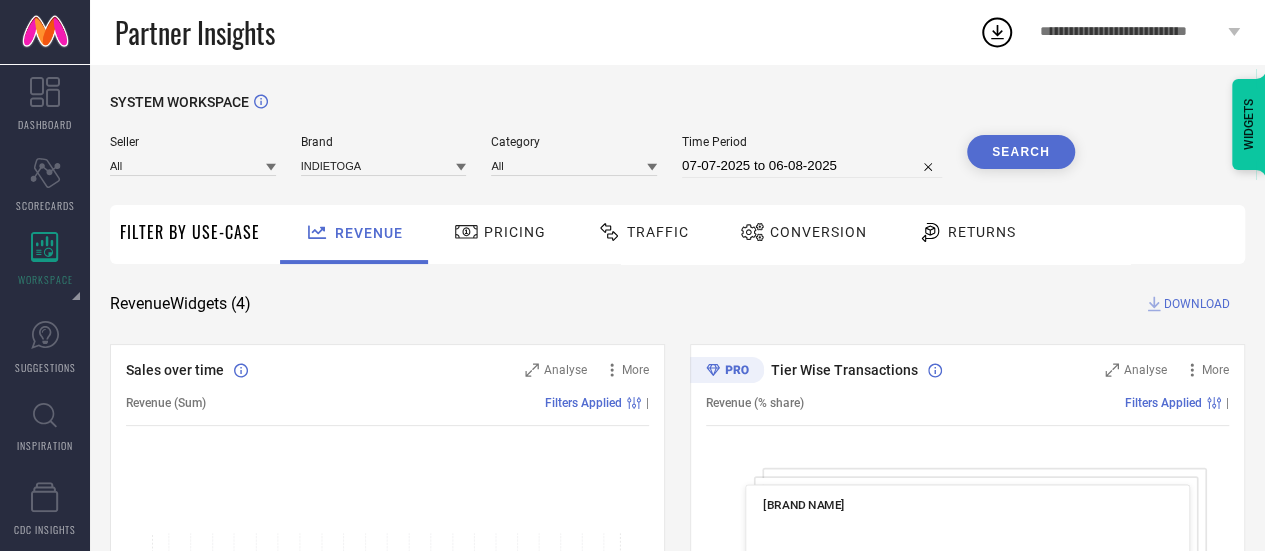 select on "6" 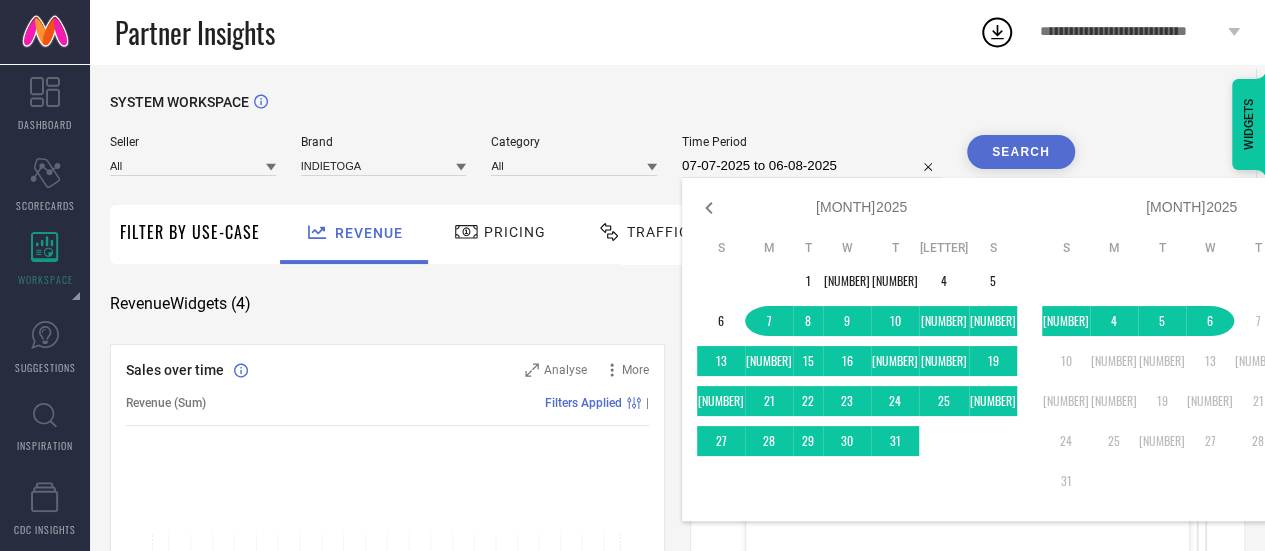 click on "07-07-2025 to 06-08-2025 Jan Feb Mar Apr May Jun Jul Aug Sep Oct Nov Dec 2015 2016 2017 2018 2019 2020 2021 2022 2023 2024 2025 2026 2027 2028 2029 2030 2031 2032 2033 2034 S M T W T F S 1 2 3 4 5 6 7 8 9 10 11 12 13 14 15 16 17 18 19 20 21 22 23 24 25 26 27 28 29 30 31 Jan Feb Mar Apr May Jun Jul Aug Sep Oct Nov Dec 2015 2016 2017 2018 2019 2020 2021 2022 2023 2024 2025 2026 2027 2028 2029 2030 2031 2032 2033 2034 S M T W T F S 1 2 3 4 5 6 7 8 9 10 11 12 13 14 15 16 17 18 19 20 21 22 23 24 25 26 27 28 29 30 31 last 7 days last week last 15 days last 30 days last 45 days last month last 90 days last 3 months last 6 months" at bounding box center [812, 166] 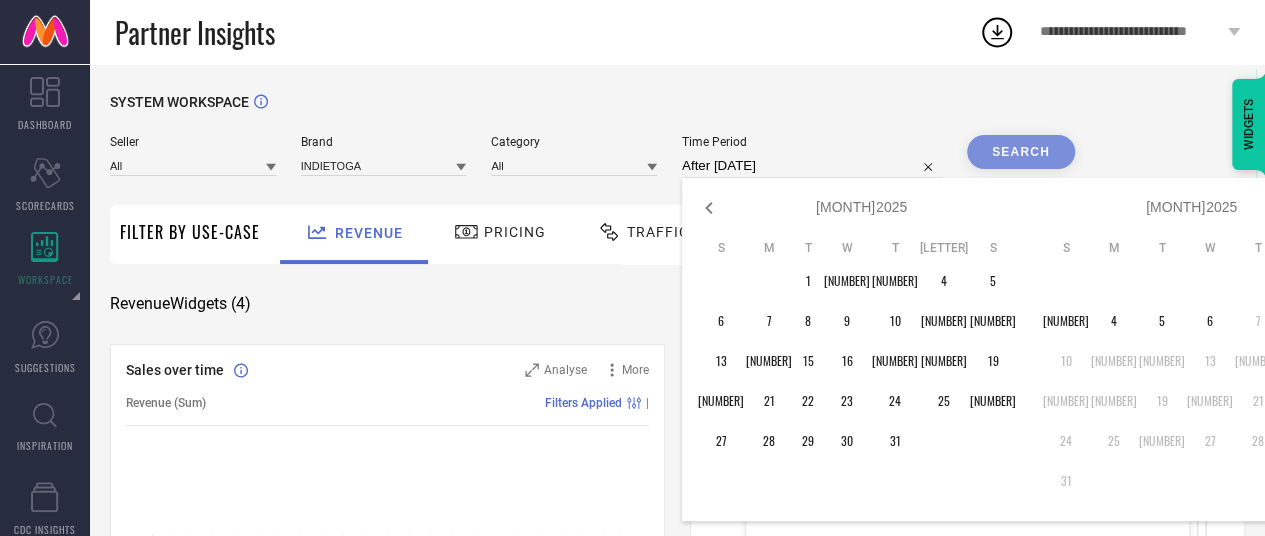 click on "1" at bounding box center (1307, 281) 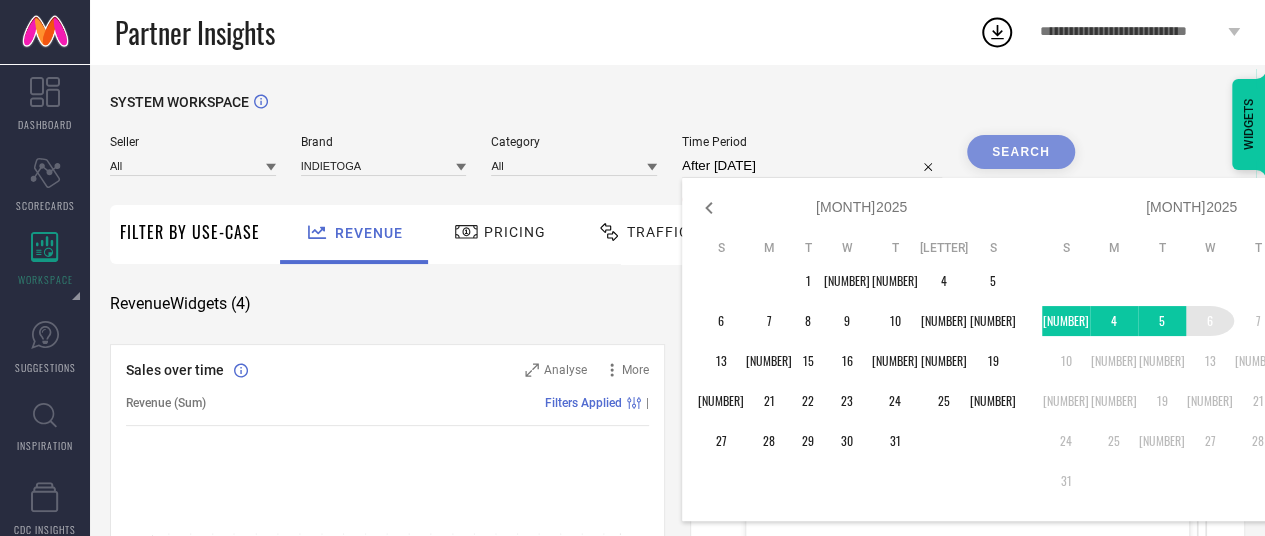 type on "01-08-2025 to 06-08-2025" 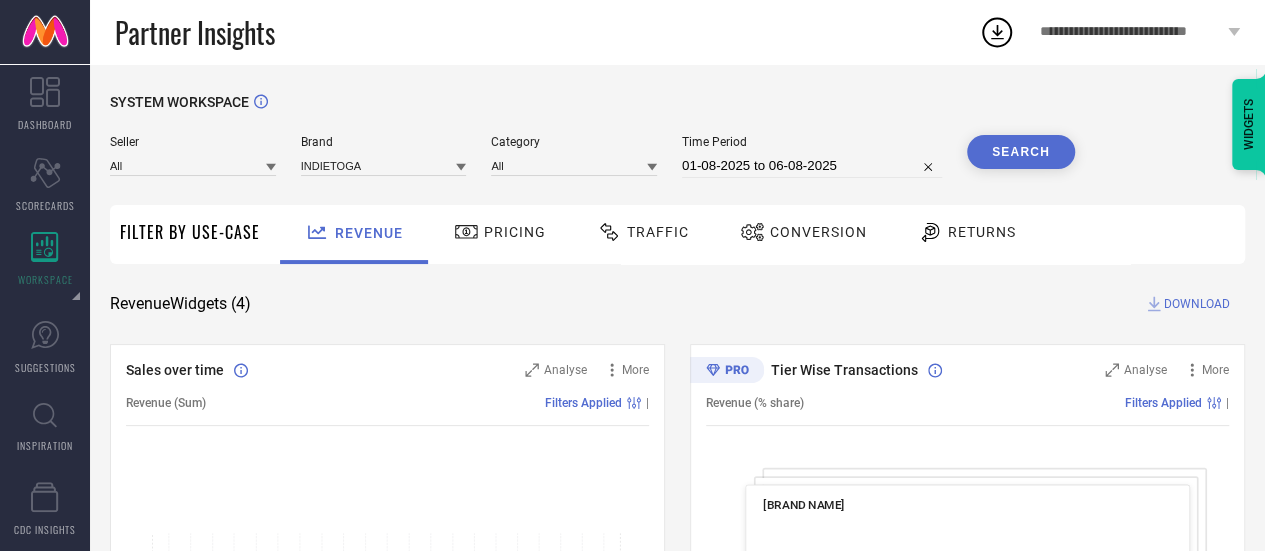 click on "Search" at bounding box center [1021, 152] 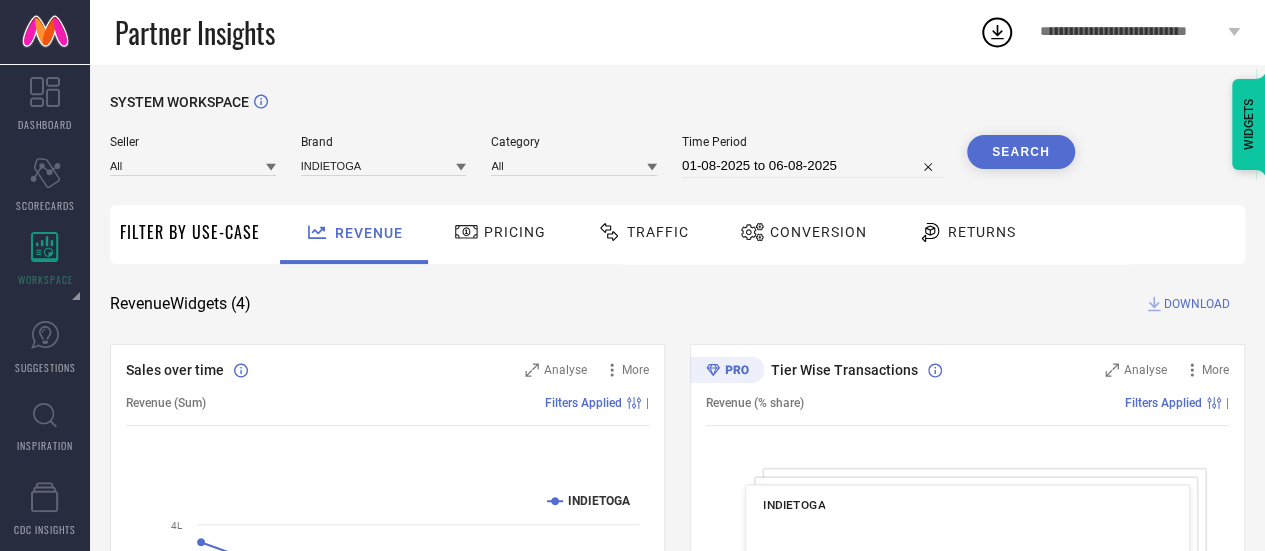 click on "DOWNLOAD" at bounding box center [1197, 304] 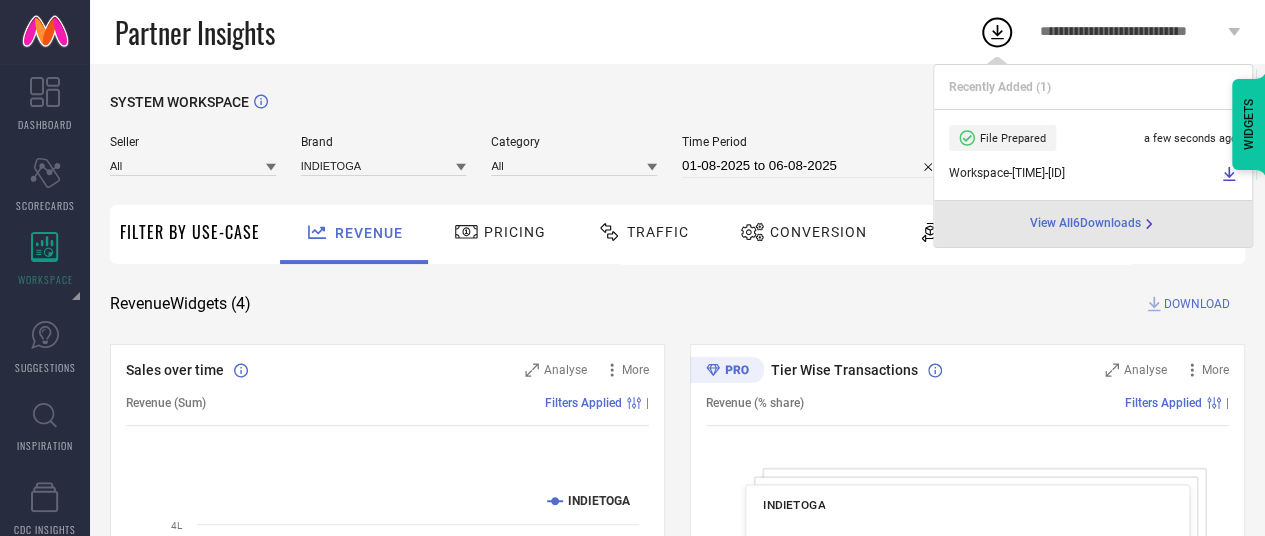 click on "01-08-2025 to 06-08-2025" at bounding box center (812, 166) 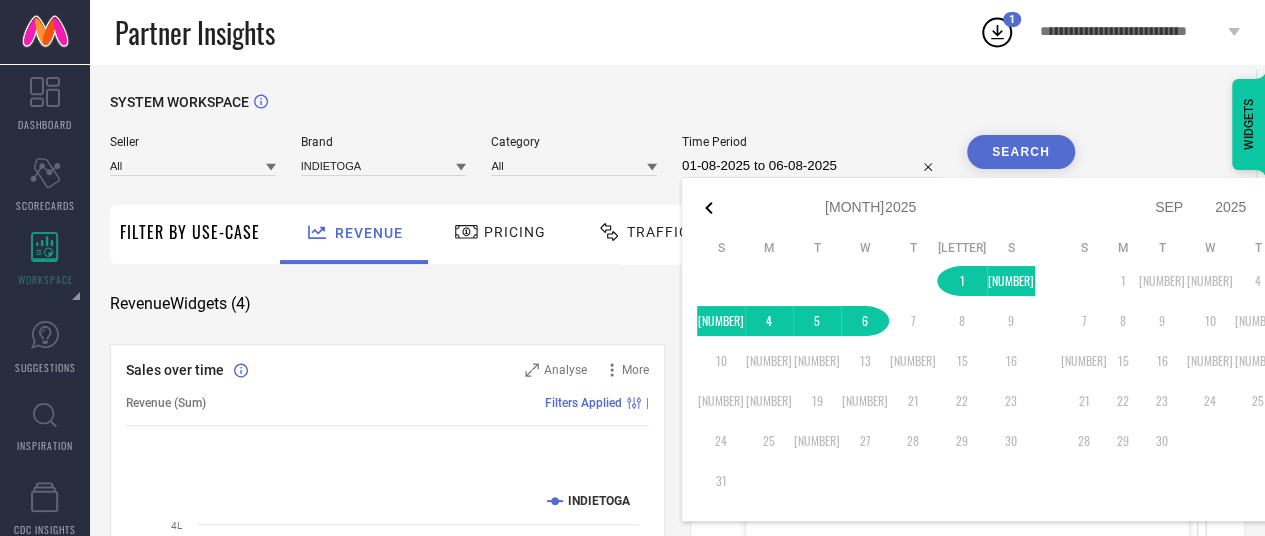 click 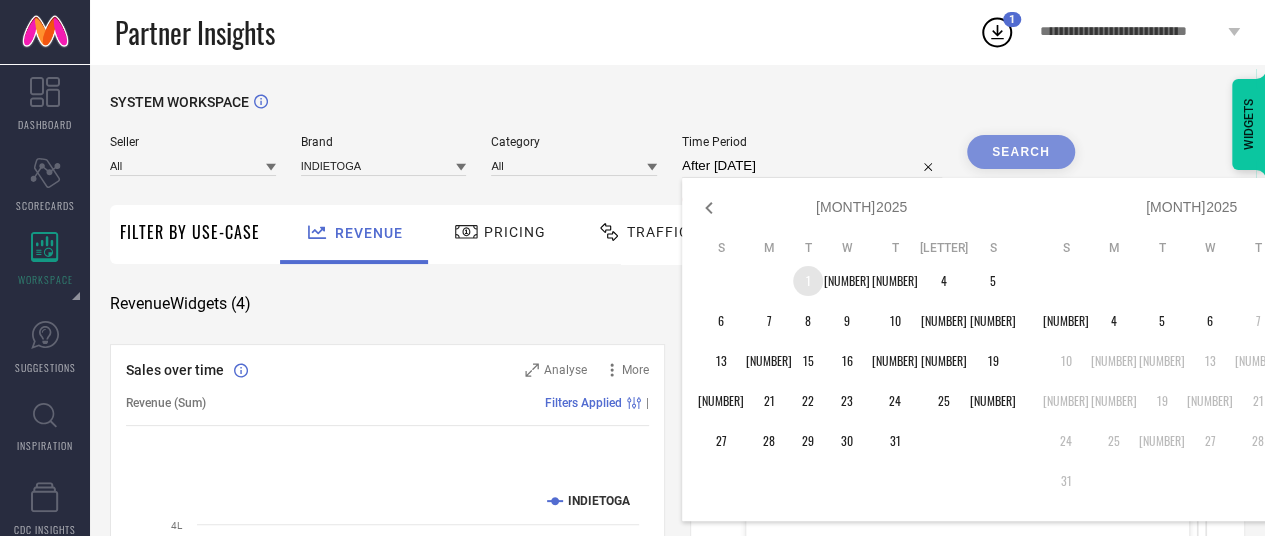 click on "1" at bounding box center (808, 281) 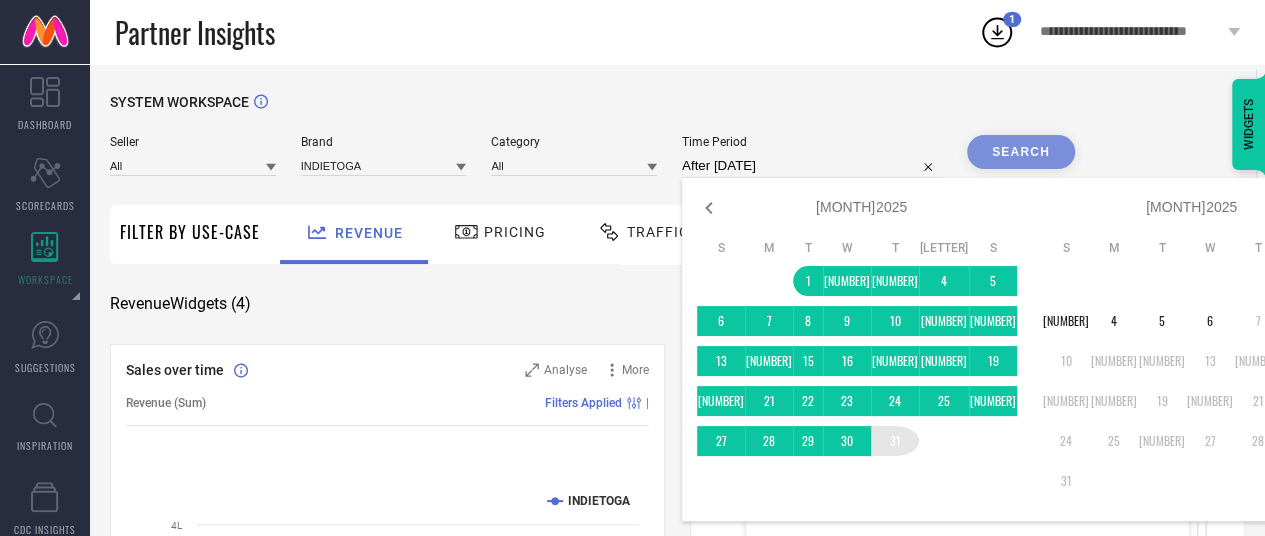 type on "01-07-2025 to 31-07-2025" 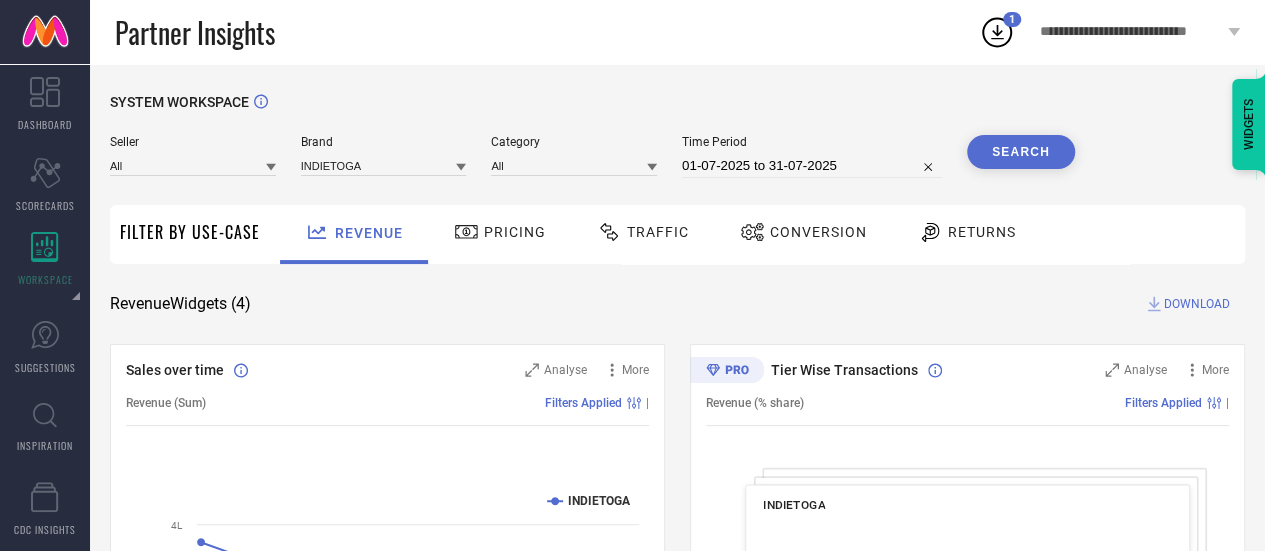 click on "Search" at bounding box center (1021, 152) 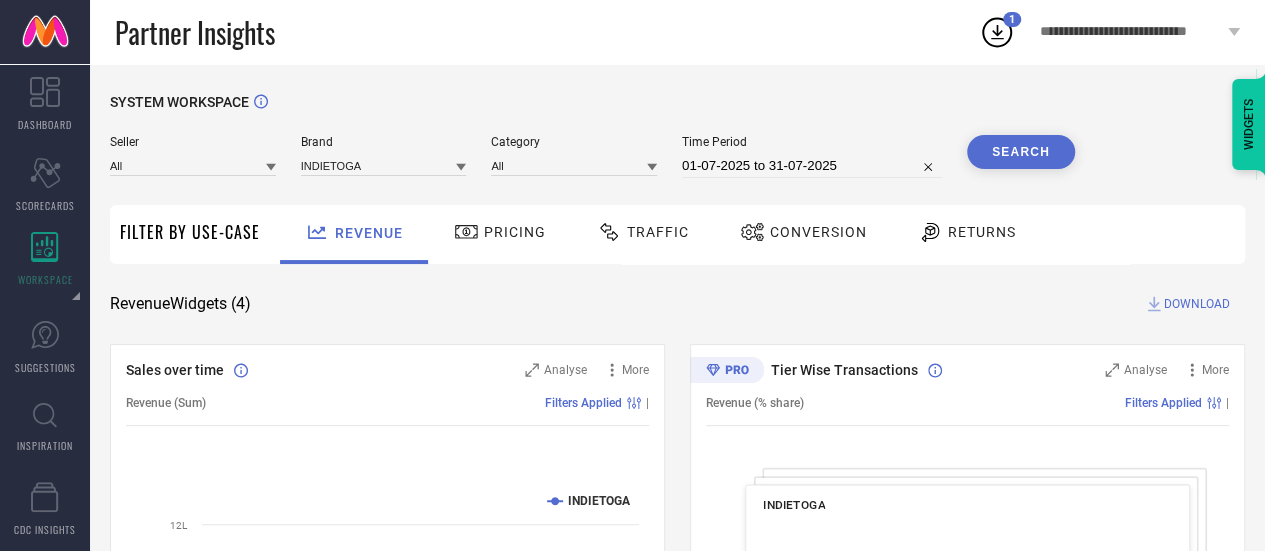 click on "DOWNLOAD" at bounding box center (1197, 304) 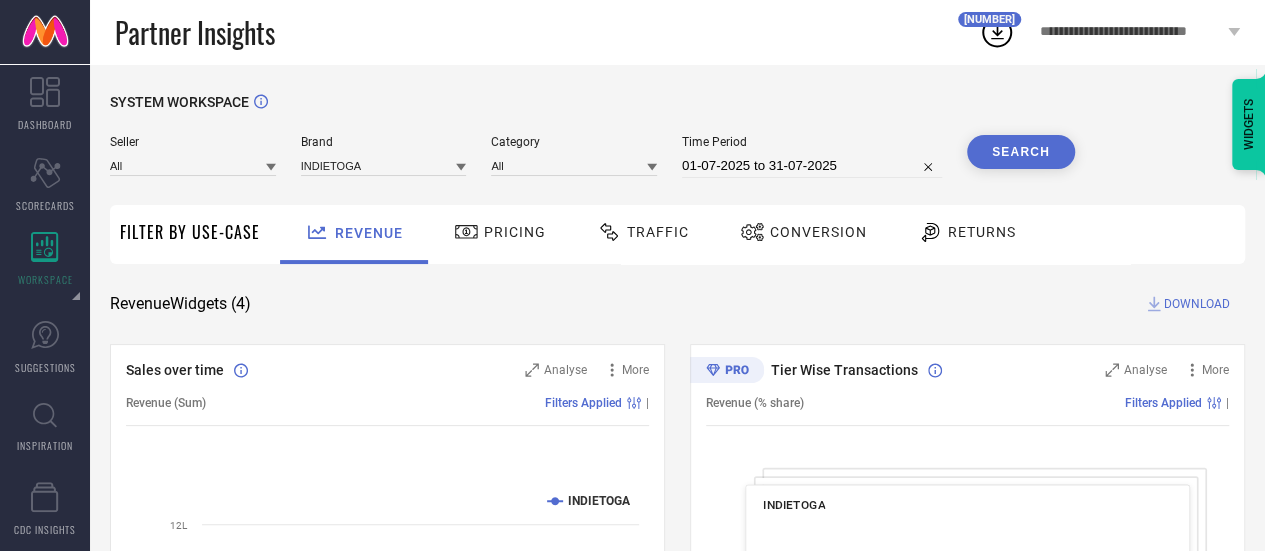 click on "SYSTEM WORKSPACE" at bounding box center (677, 114) 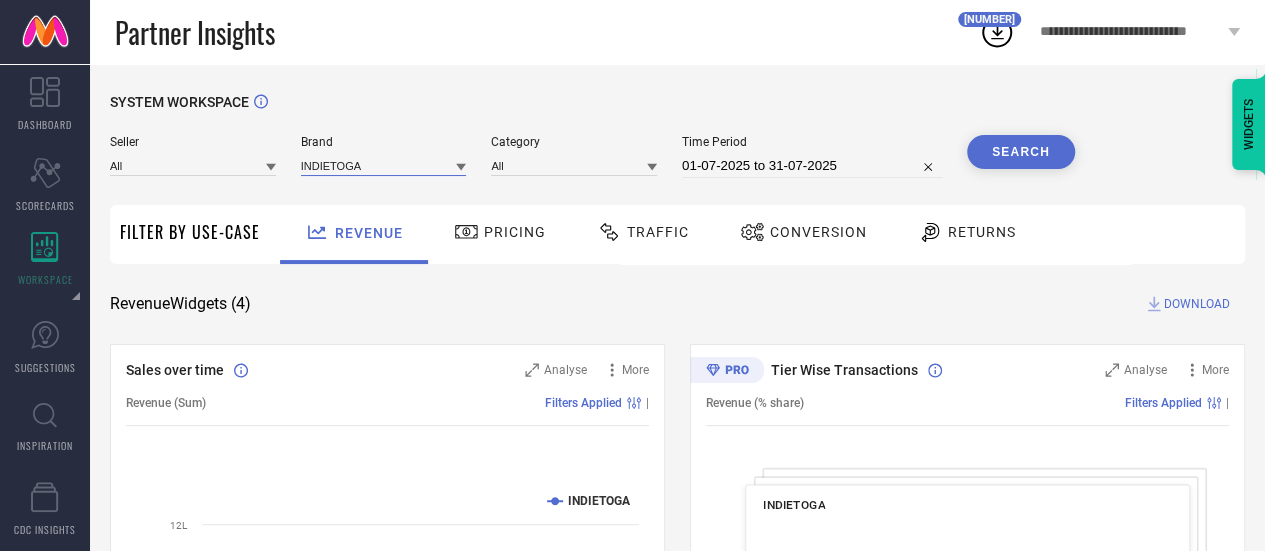 click at bounding box center (384, 165) 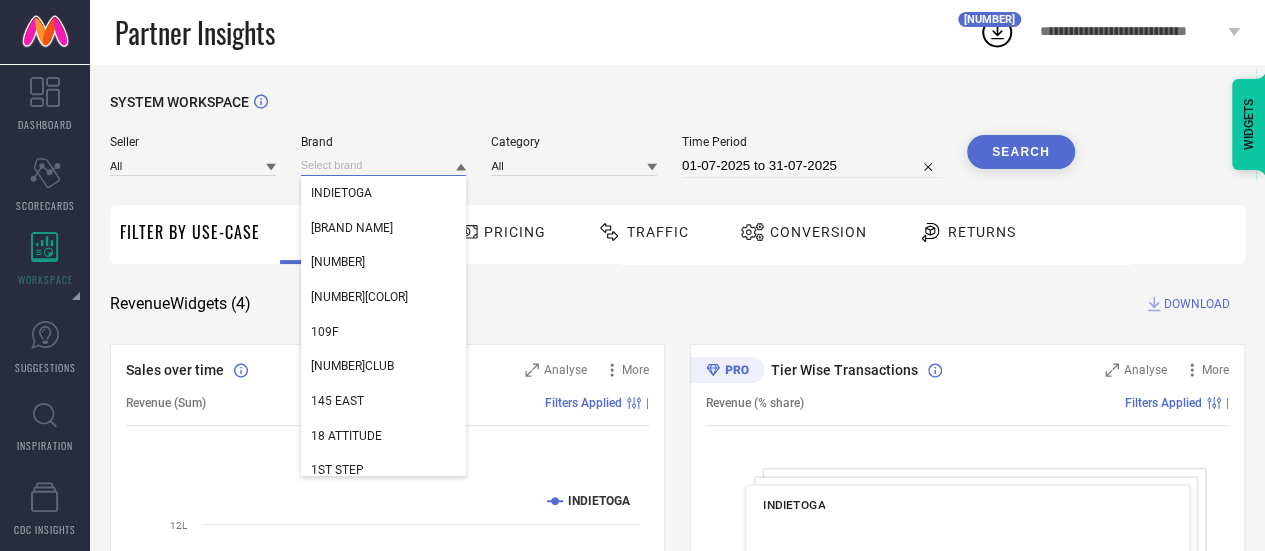 click at bounding box center [384, 165] 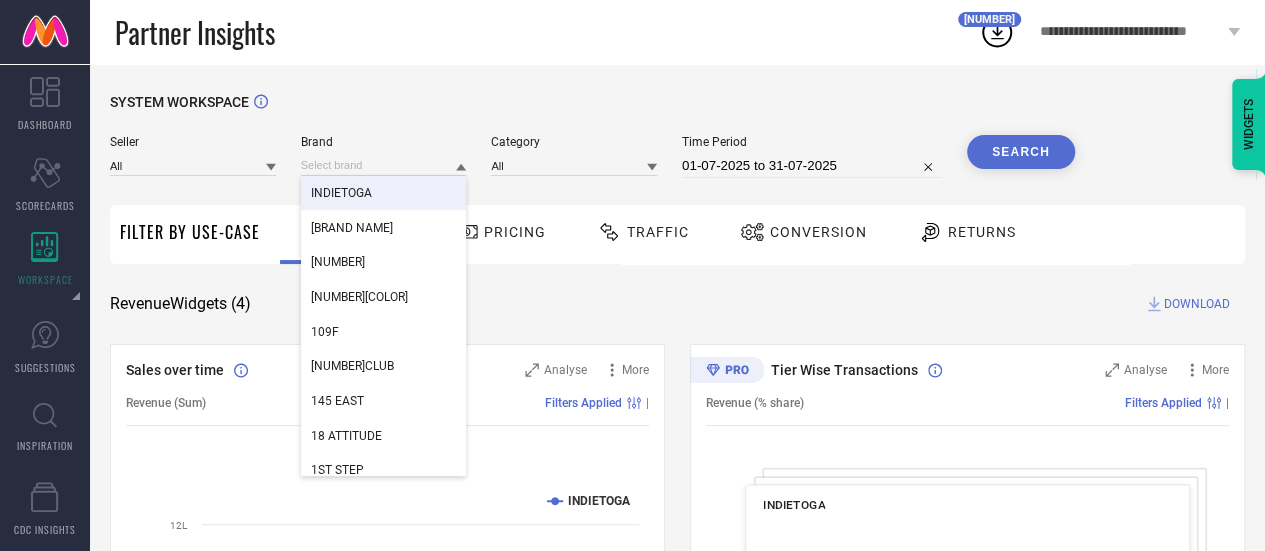 click on "INDIETOGA" at bounding box center [341, 193] 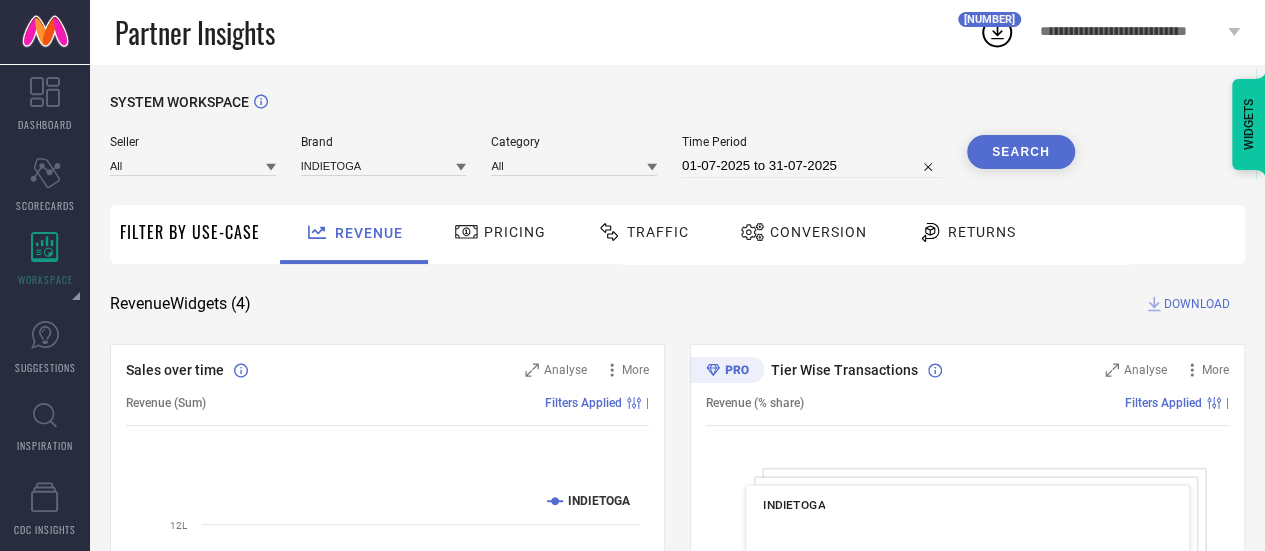 click on "Conversion" at bounding box center [818, 232] 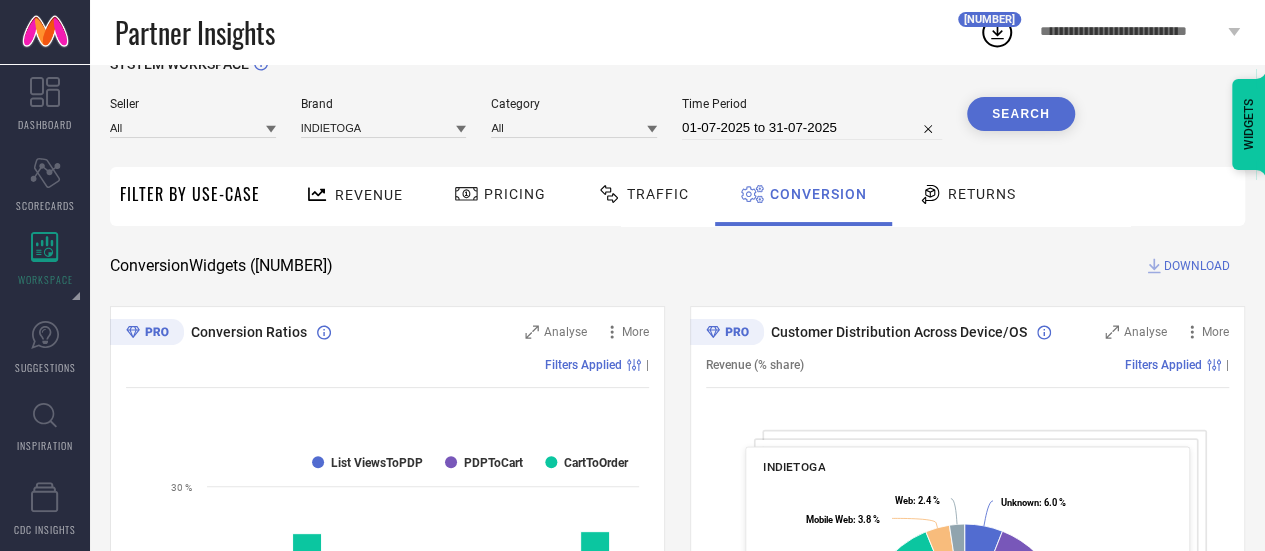 scroll, scrollTop: 0, scrollLeft: 0, axis: both 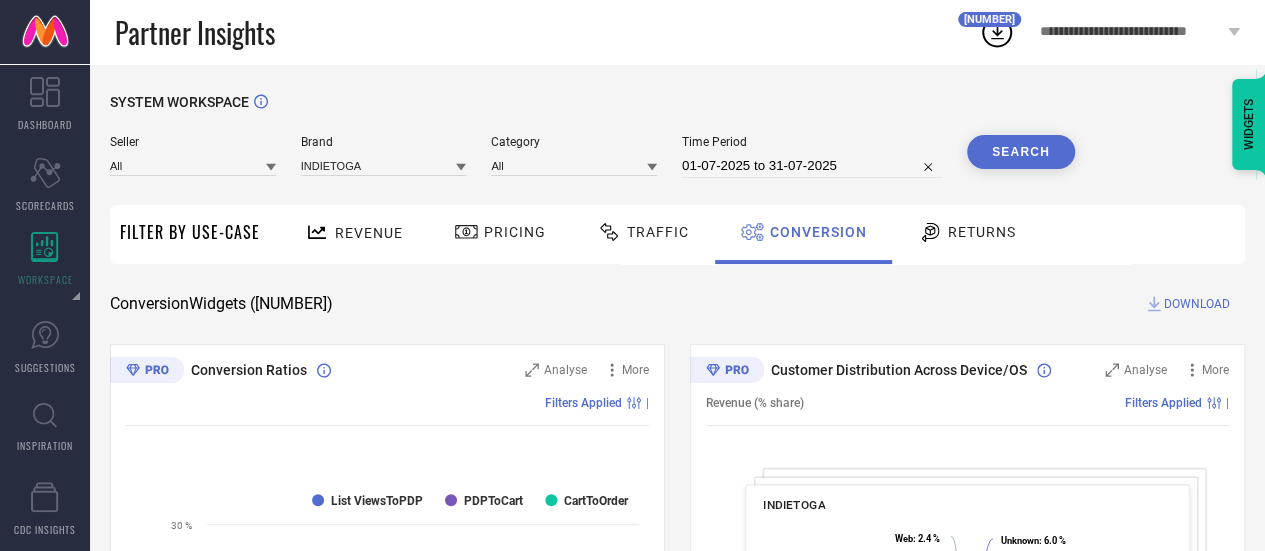 click on "01-07-2025 to 31-07-2025" at bounding box center [812, 166] 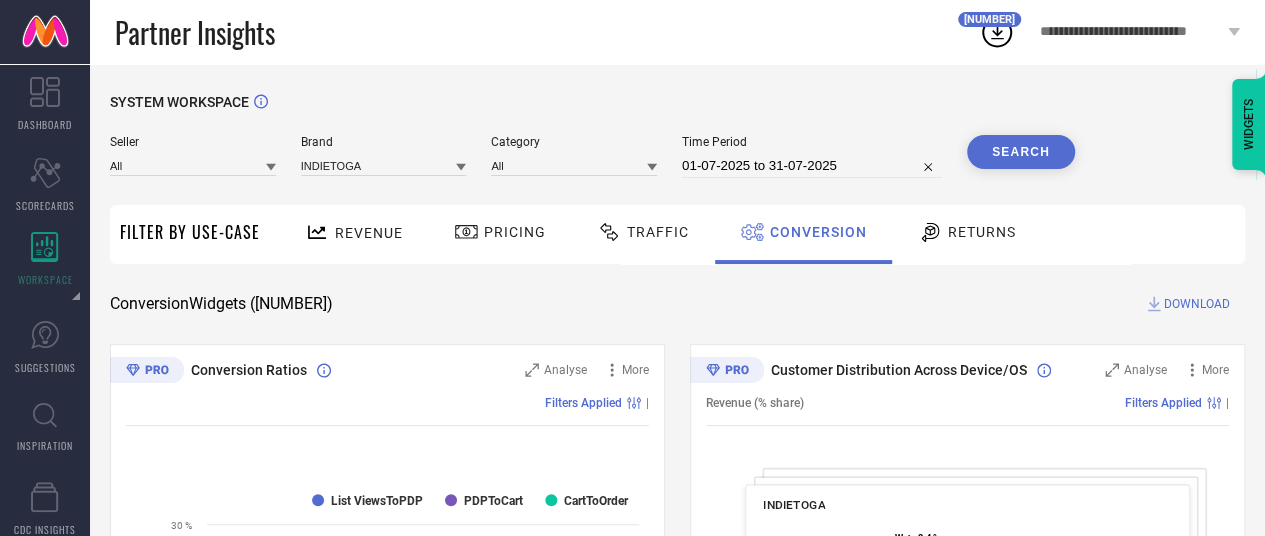 select on "6" 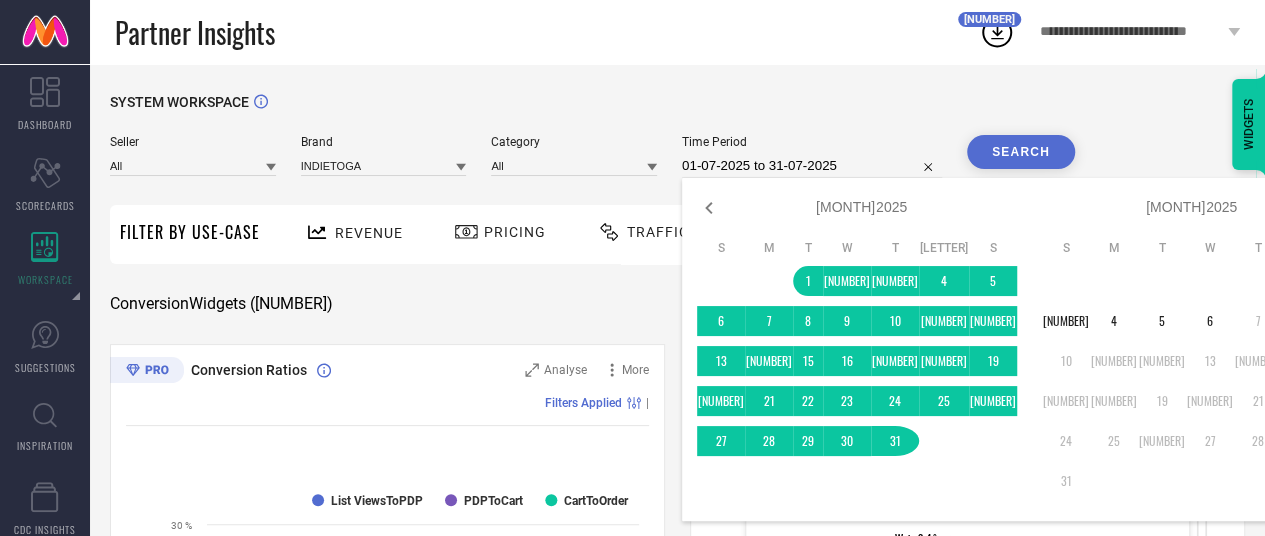 type on "After [DATE]" 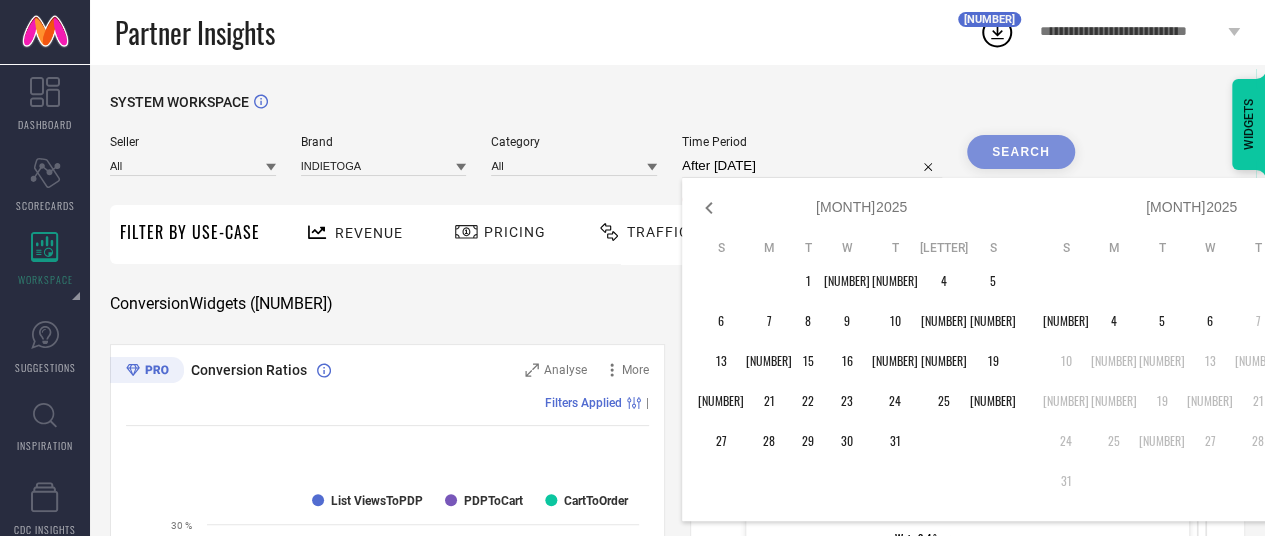 click on "1" at bounding box center [1307, 281] 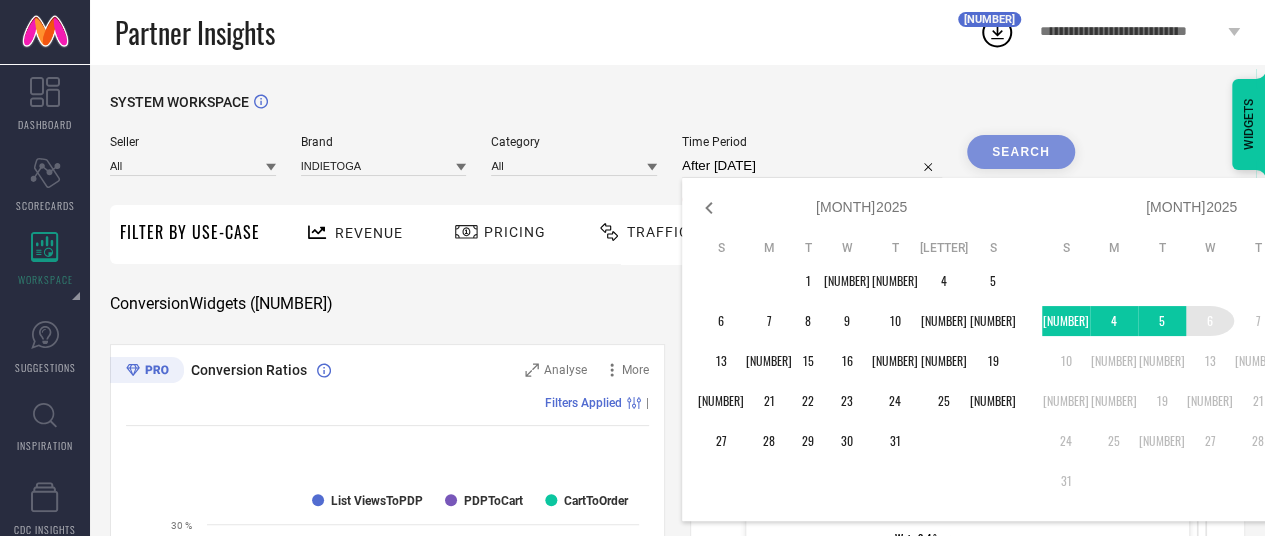 click on "S M T W T F S 1 2 3 4 5 6 7 8 9 10 11 12 13 14 15 16 17 18 19 20 21 22 23 24 25 26 27 28 29 30 31" at bounding box center (1211, 368) 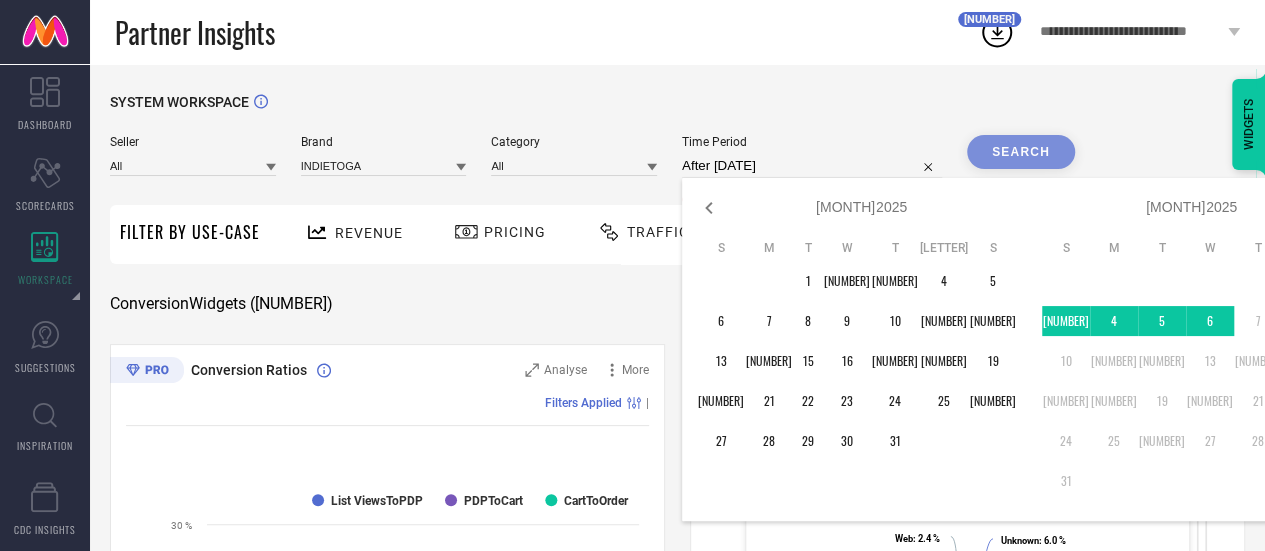 click on "Search" at bounding box center [1021, 152] 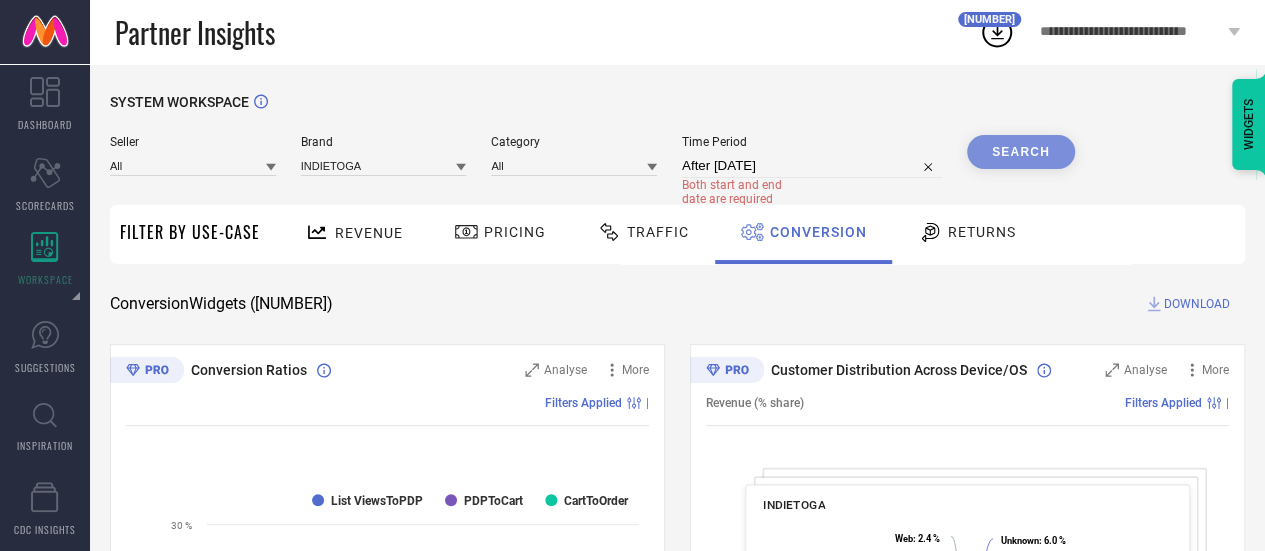 click on "After [DATE]" at bounding box center (812, 166) 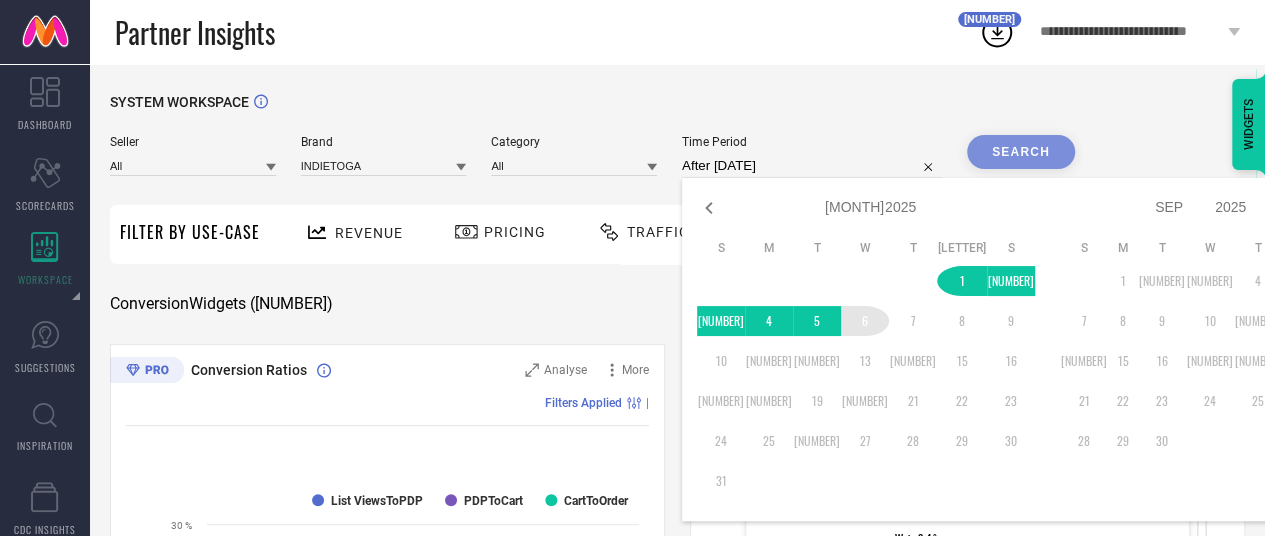type on "01-08-2025 to 06-08-2025" 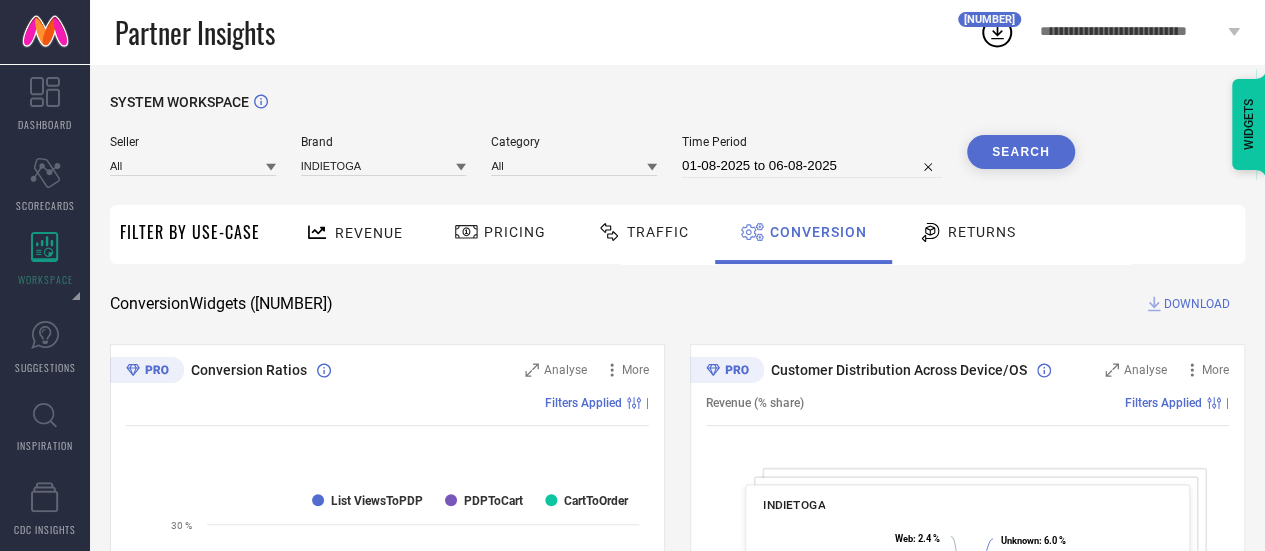 click on "Search" at bounding box center (1021, 152) 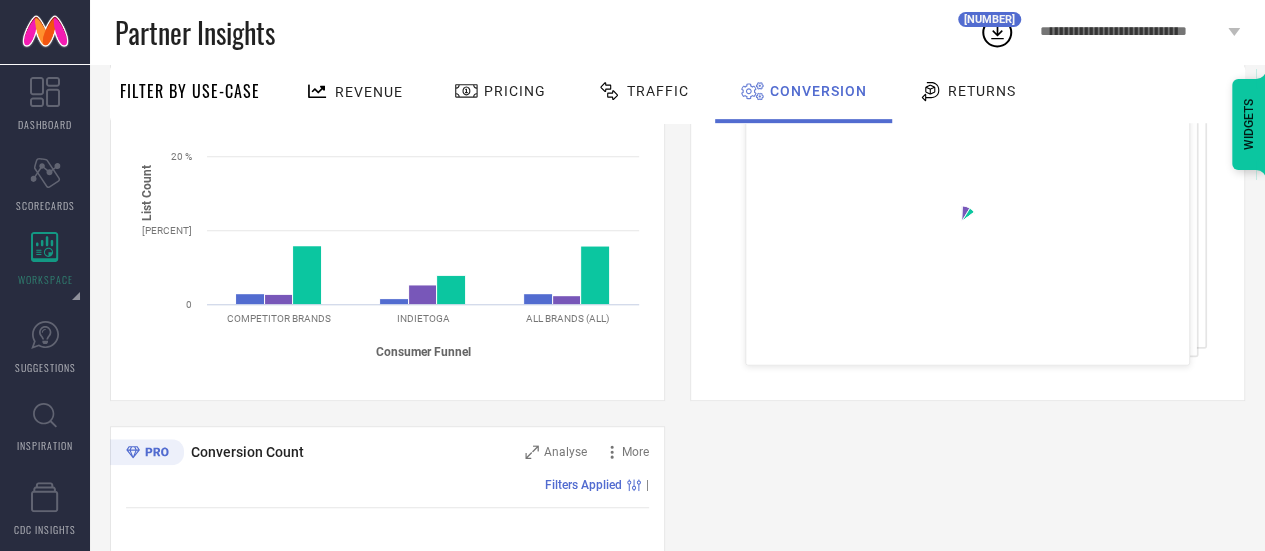 scroll, scrollTop: 848, scrollLeft: 0, axis: vertical 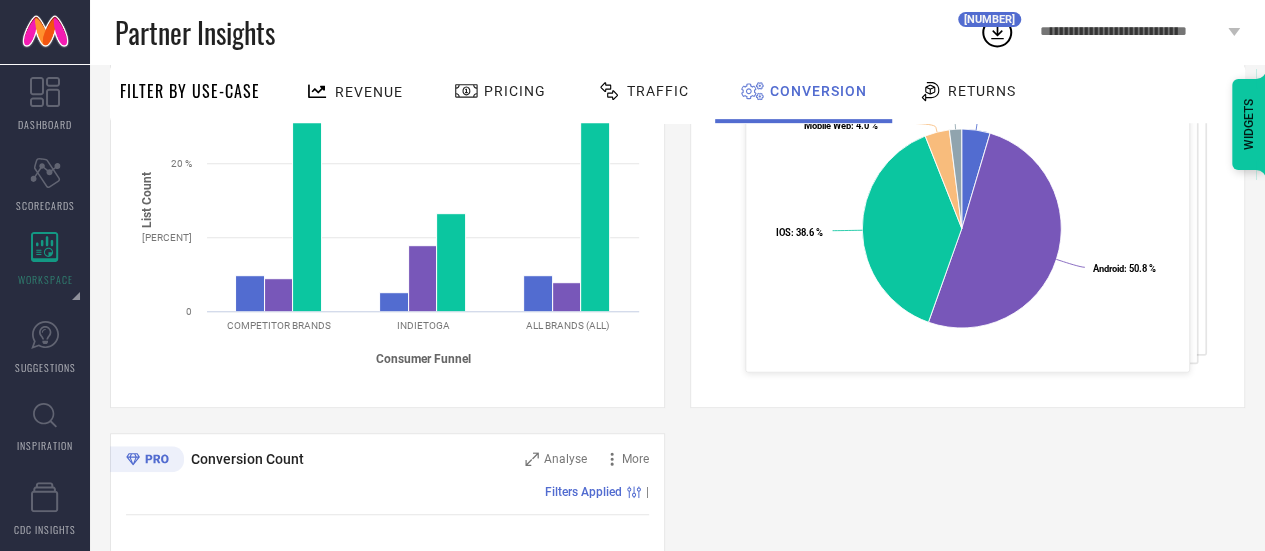 click on "Pricing" at bounding box center [500, 91] 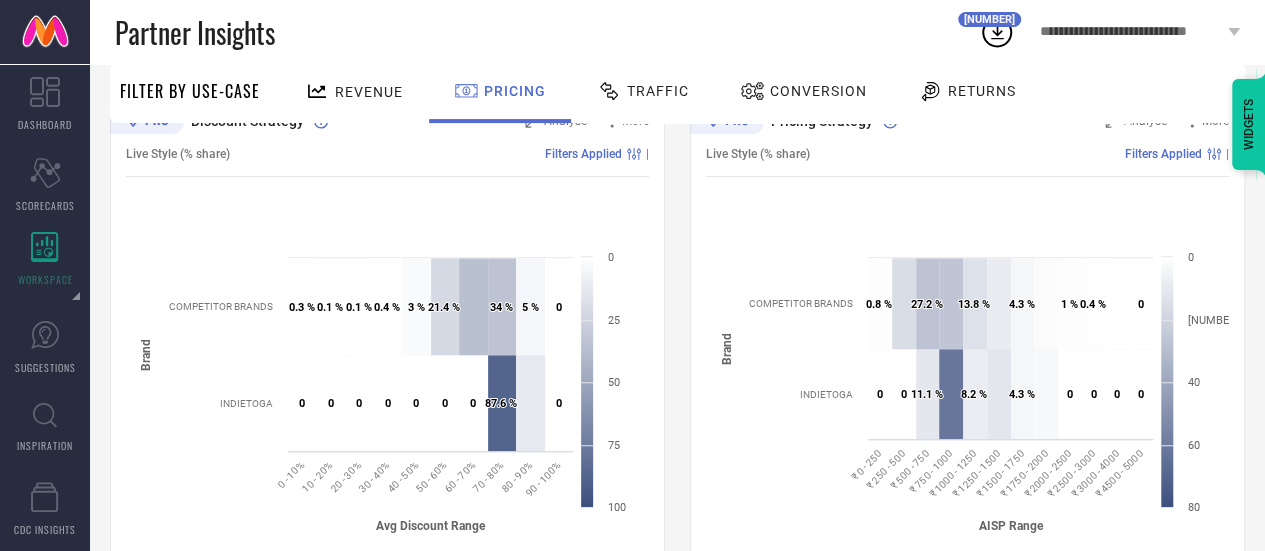scroll, scrollTop: 250, scrollLeft: 0, axis: vertical 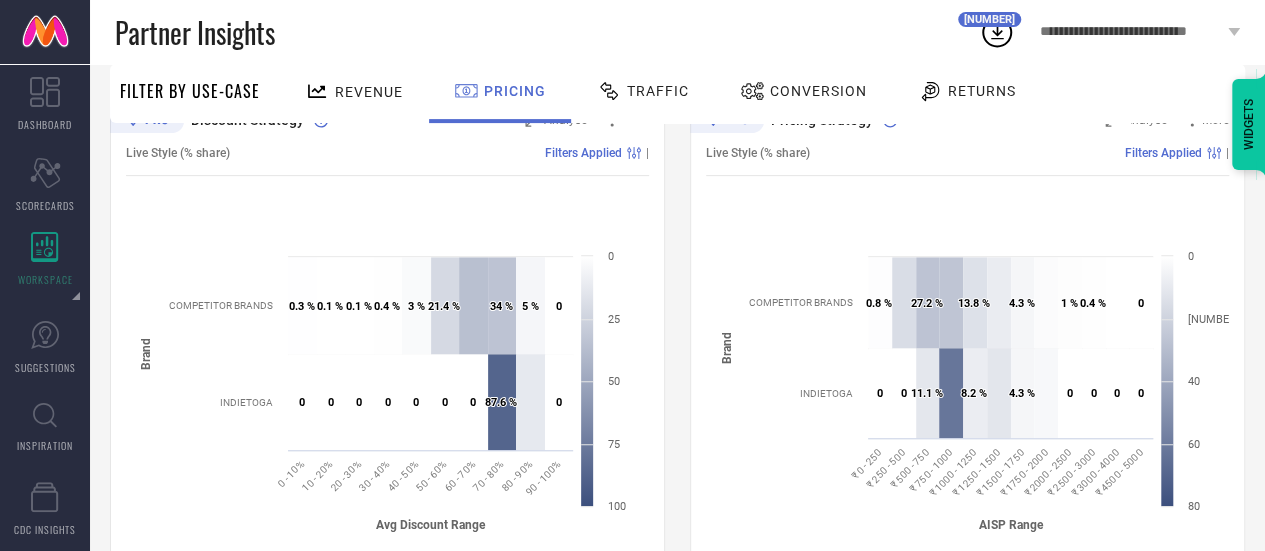 click on "Conversion" at bounding box center [803, 93] 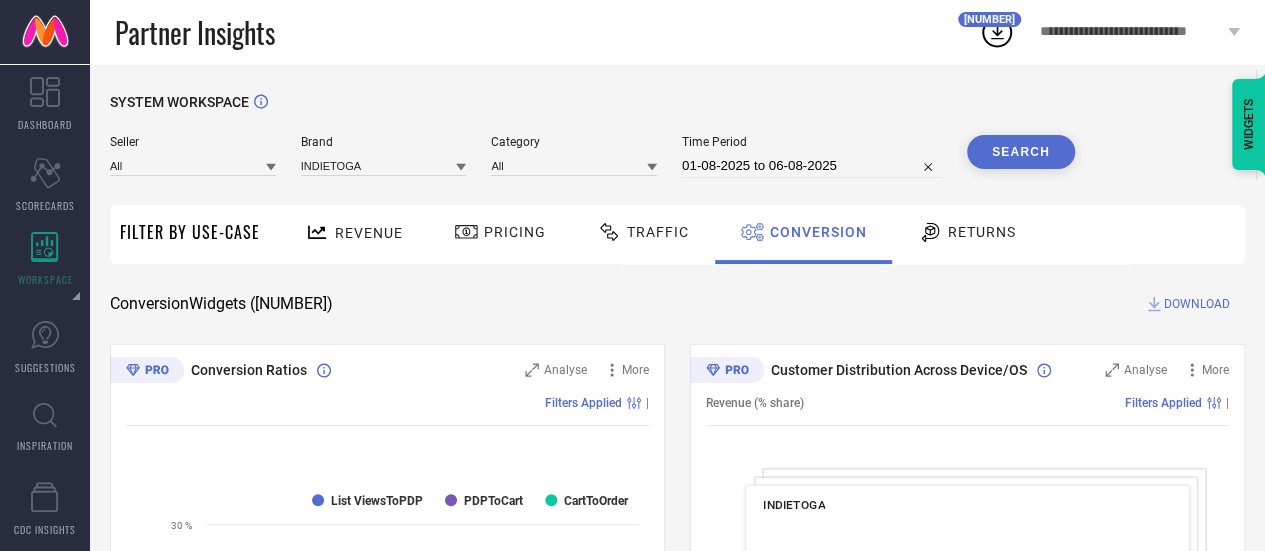 click on "Returns" at bounding box center (982, 232) 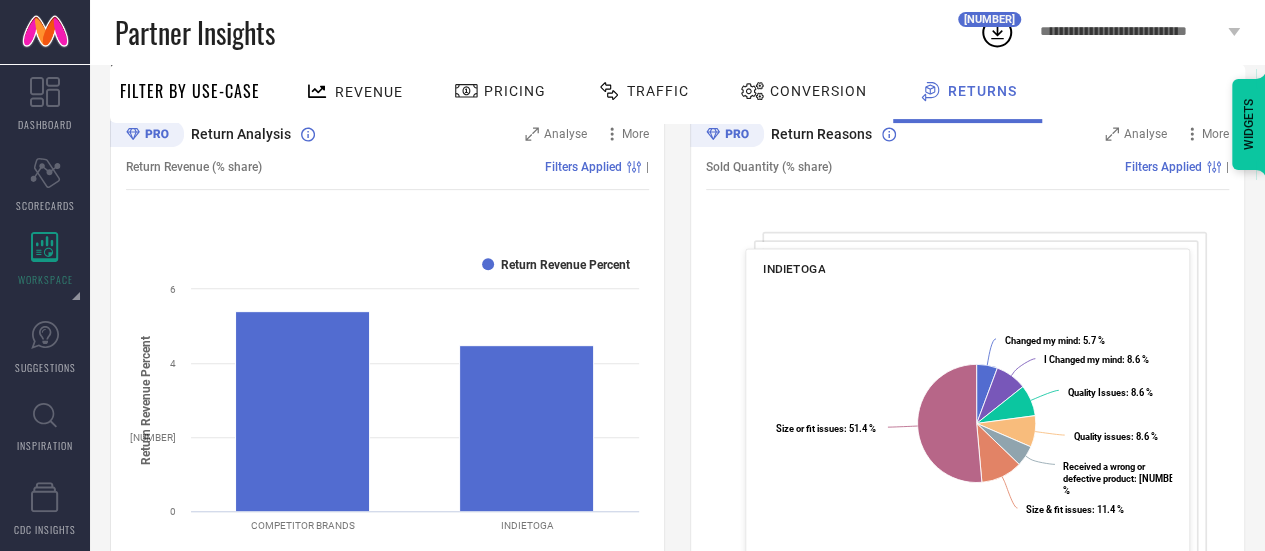 scroll, scrollTop: 0, scrollLeft: 0, axis: both 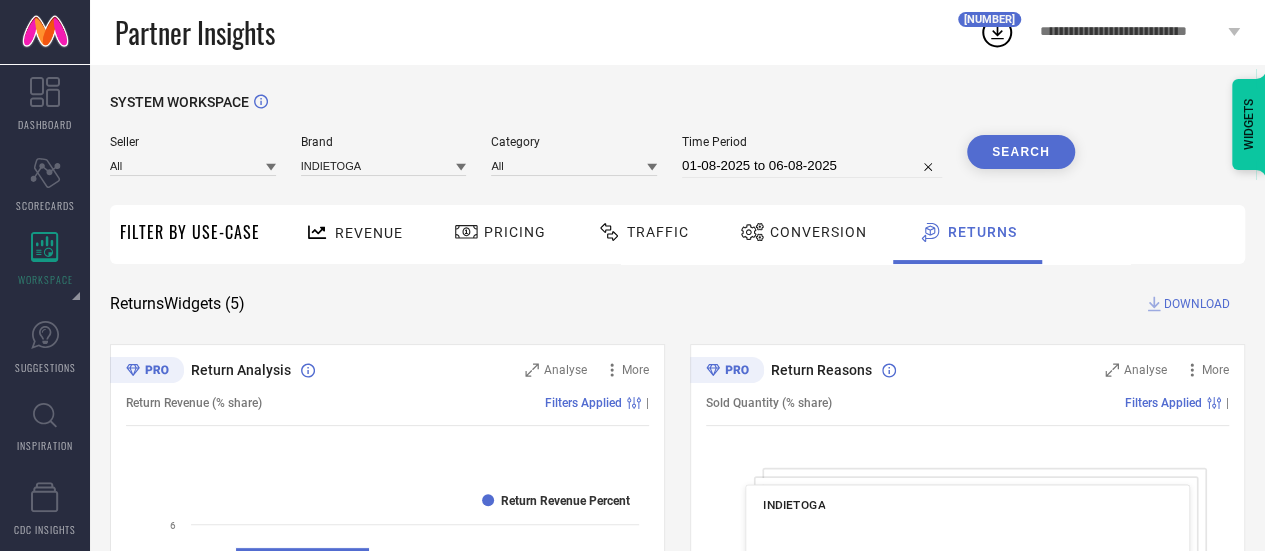 click on "DOWNLOAD" at bounding box center (1197, 304) 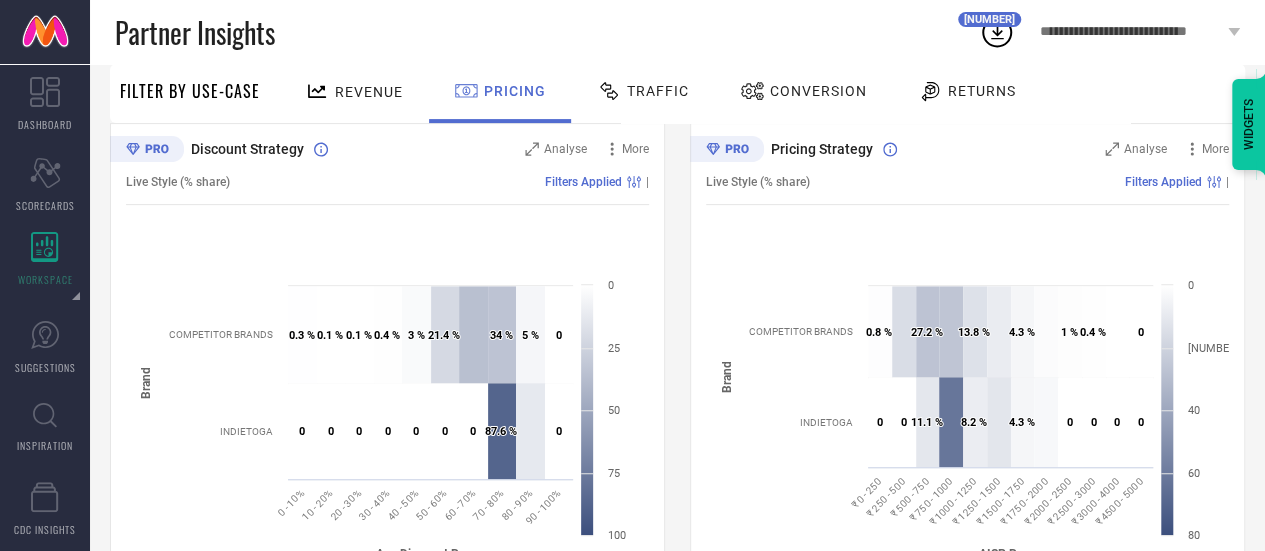 scroll, scrollTop: 220, scrollLeft: 0, axis: vertical 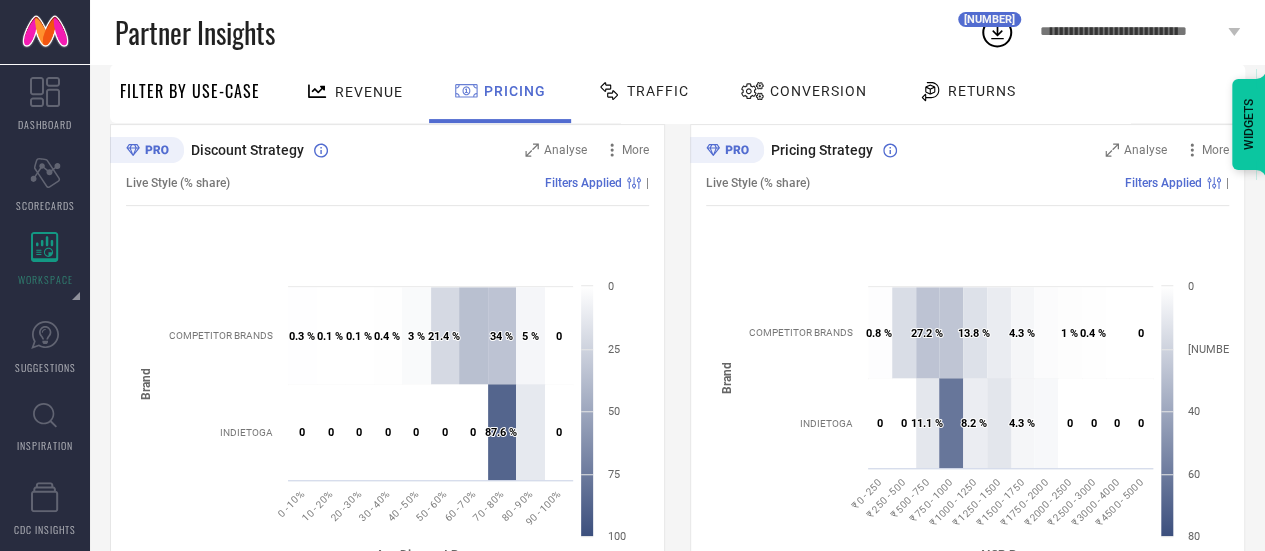 click at bounding box center [45, 32] 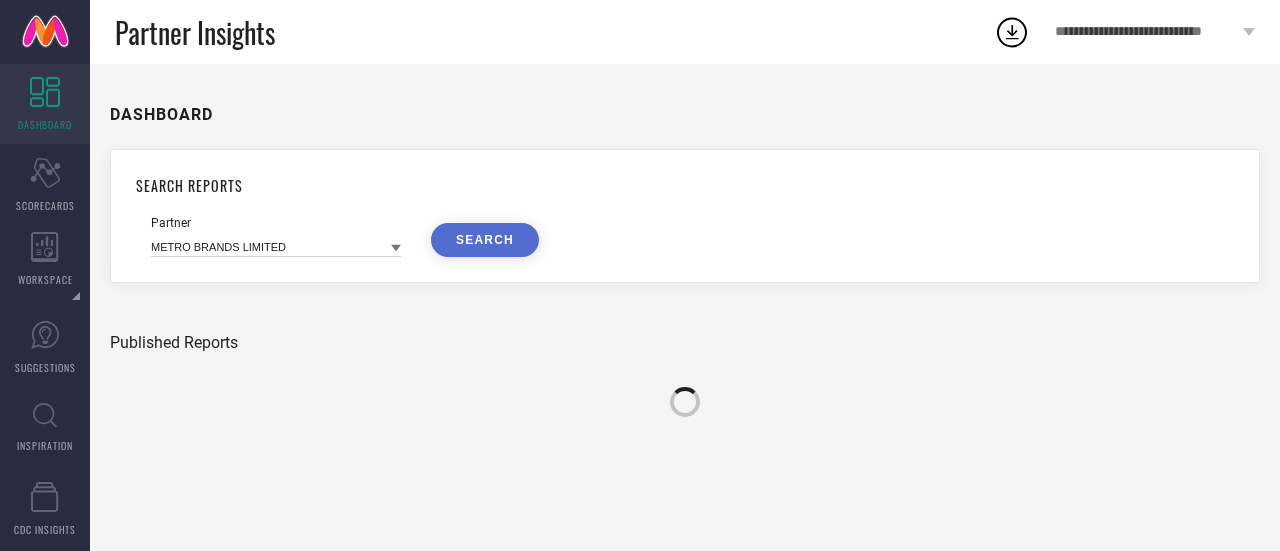 scroll, scrollTop: 0, scrollLeft: 0, axis: both 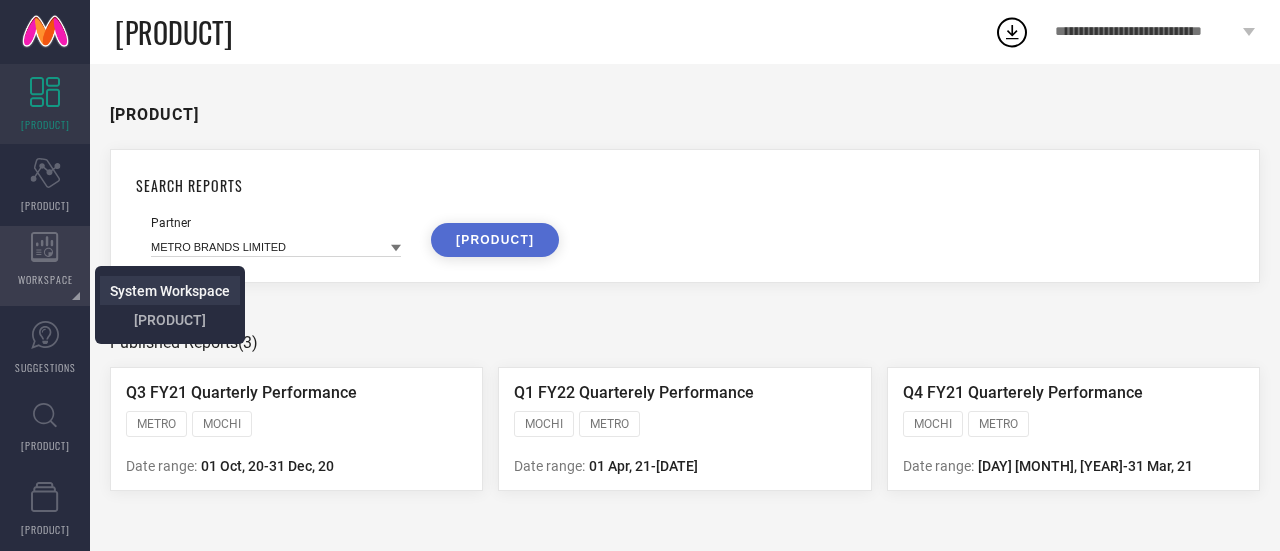 click on "System Workspace" at bounding box center (170, 291) 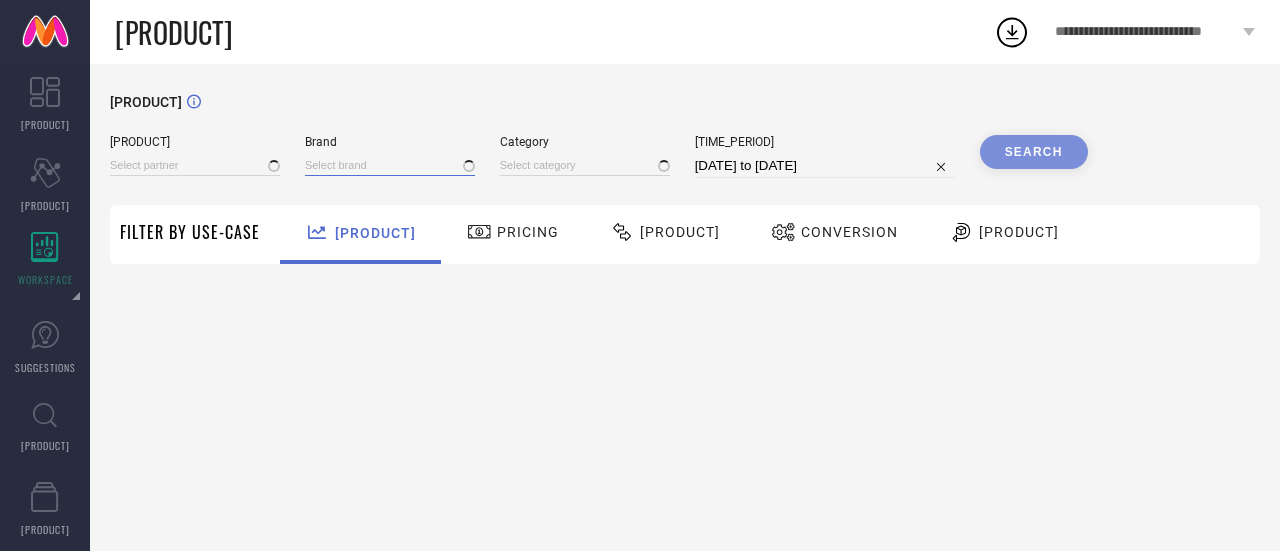 click at bounding box center (390, 165) 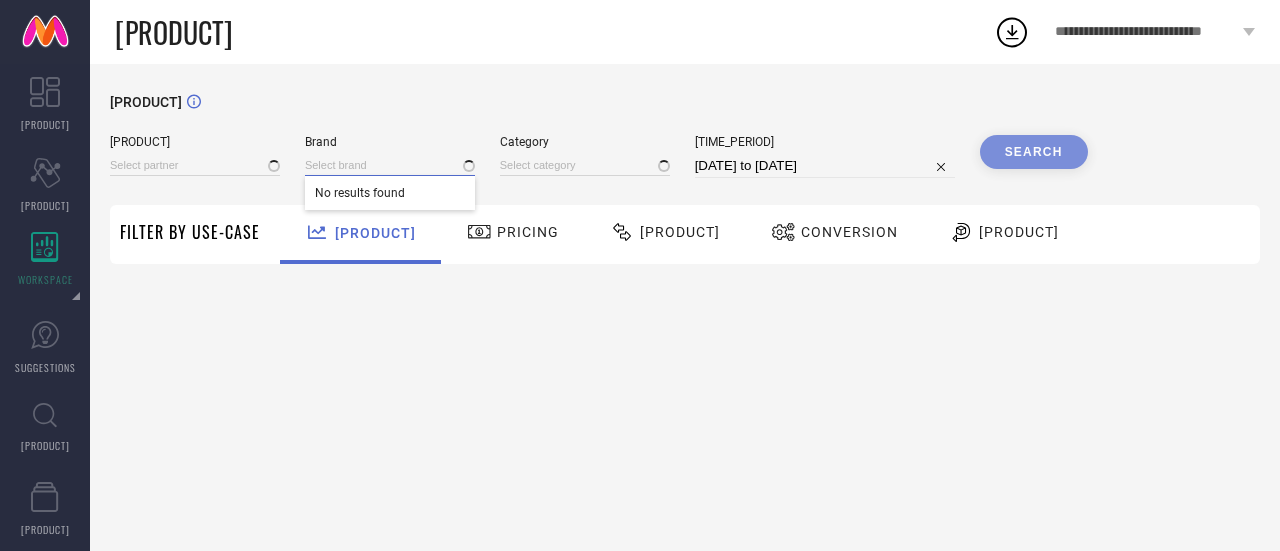 paste on "OLIVE TREE" 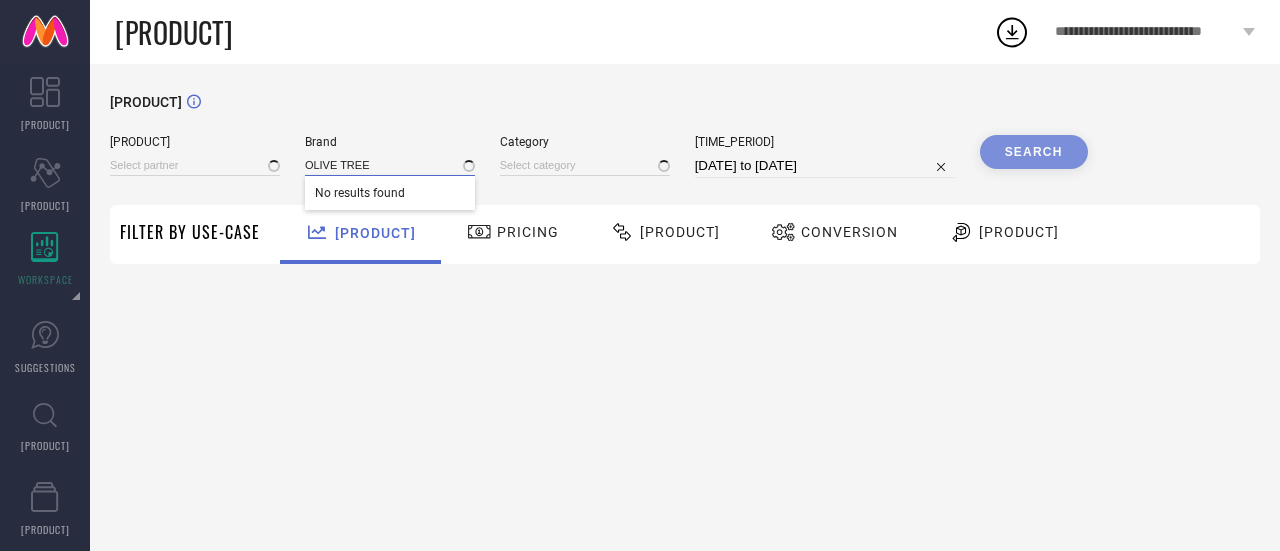 type on "All" 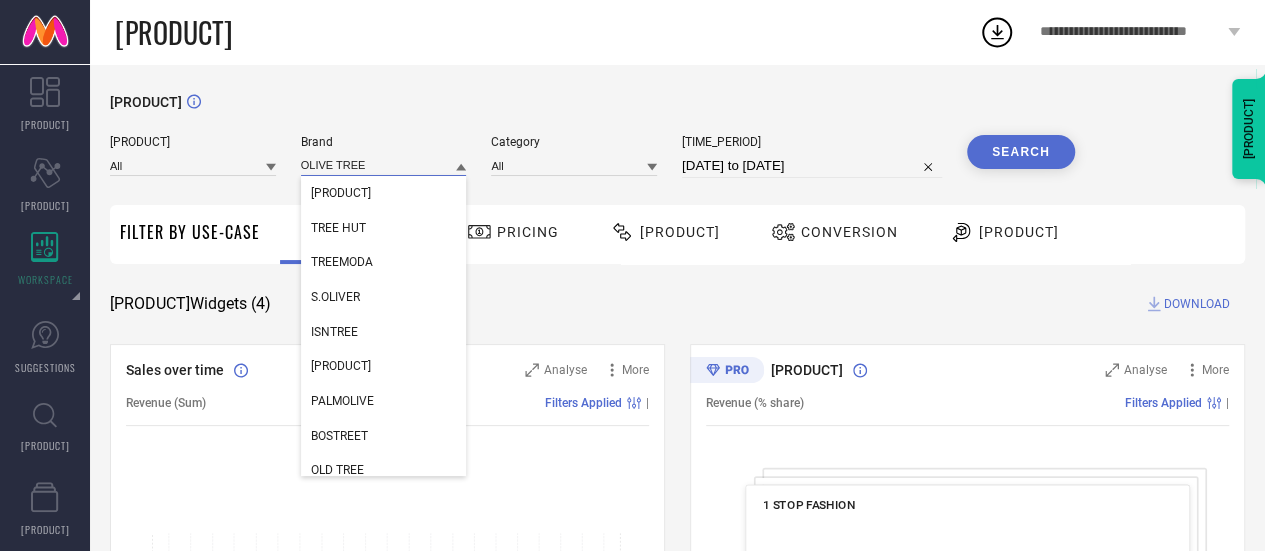 type on "OLIVE TREE" 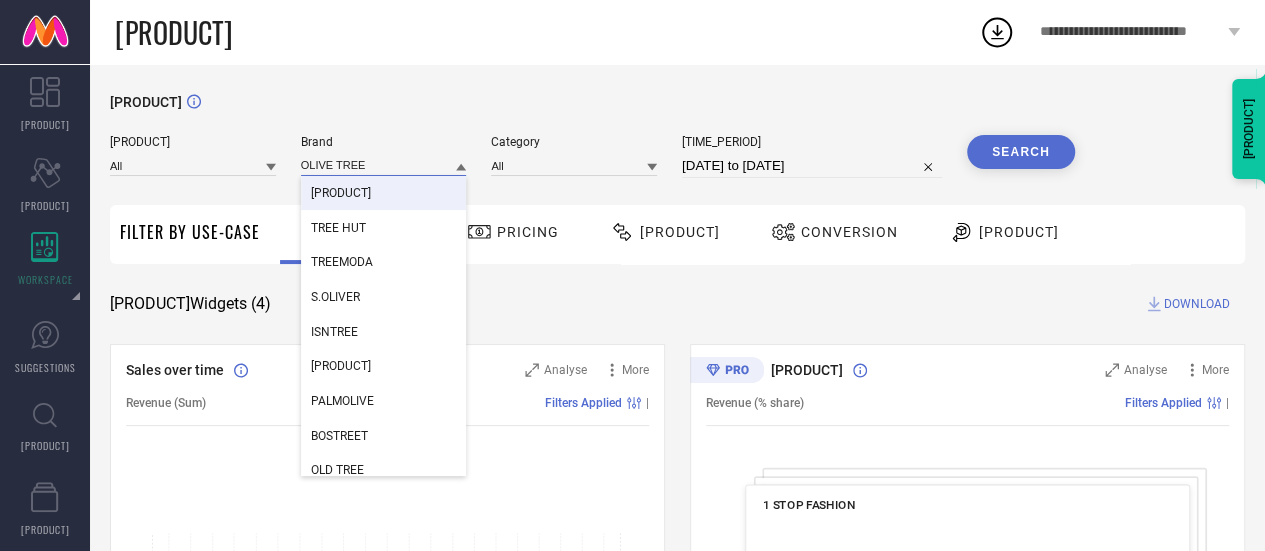 click on "OLIVE TREE" at bounding box center (384, 165) 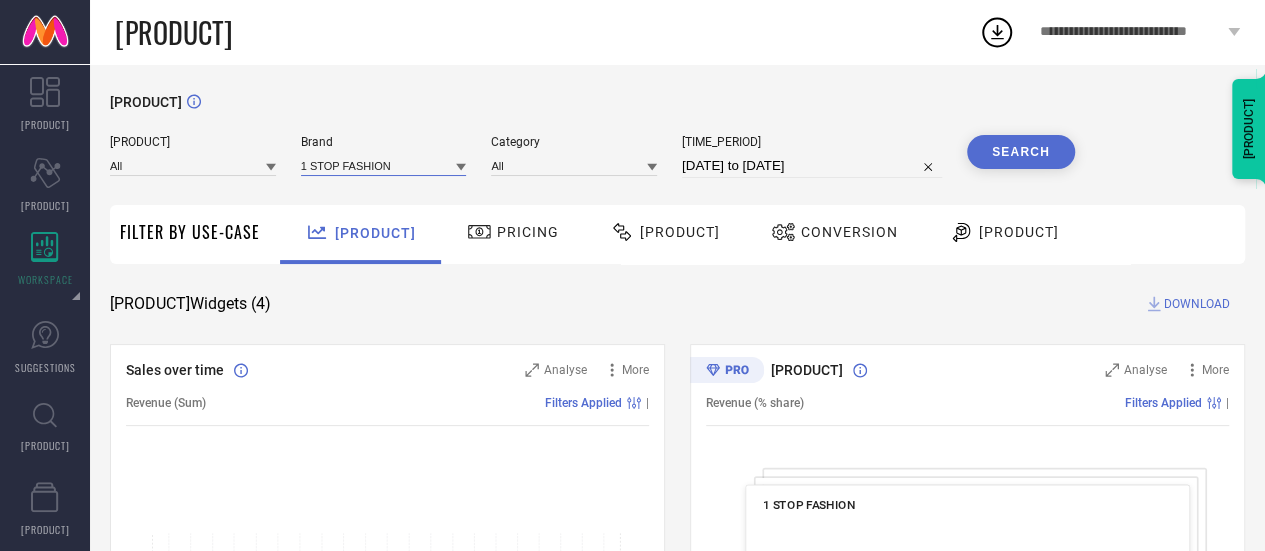 click at bounding box center (384, 165) 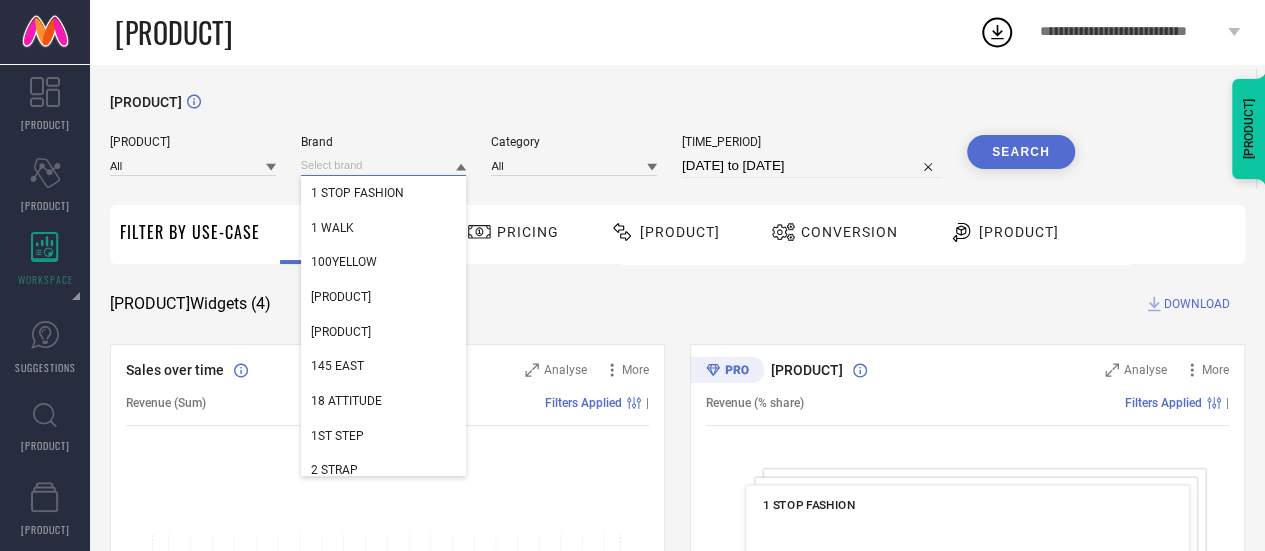 click at bounding box center (384, 165) 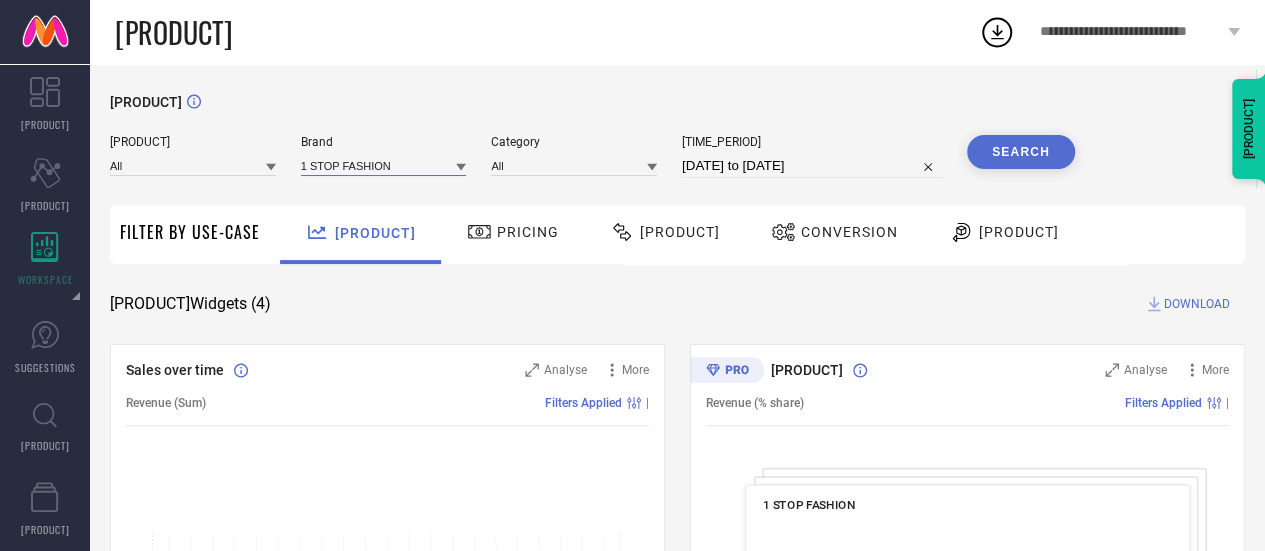 paste on "Prakartik" 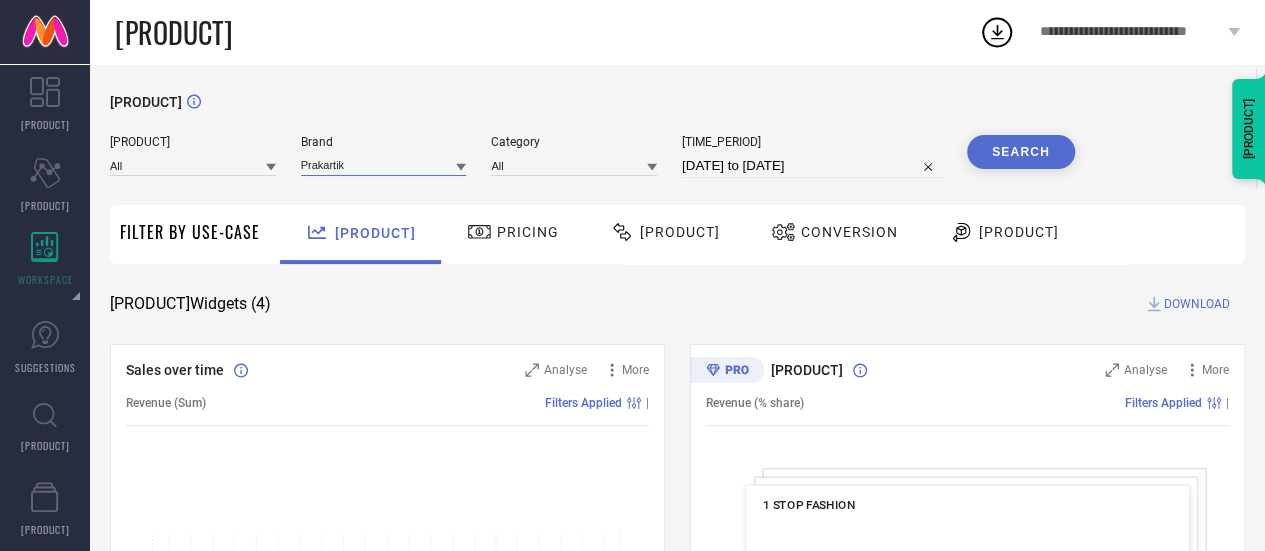 type on "Prakartik" 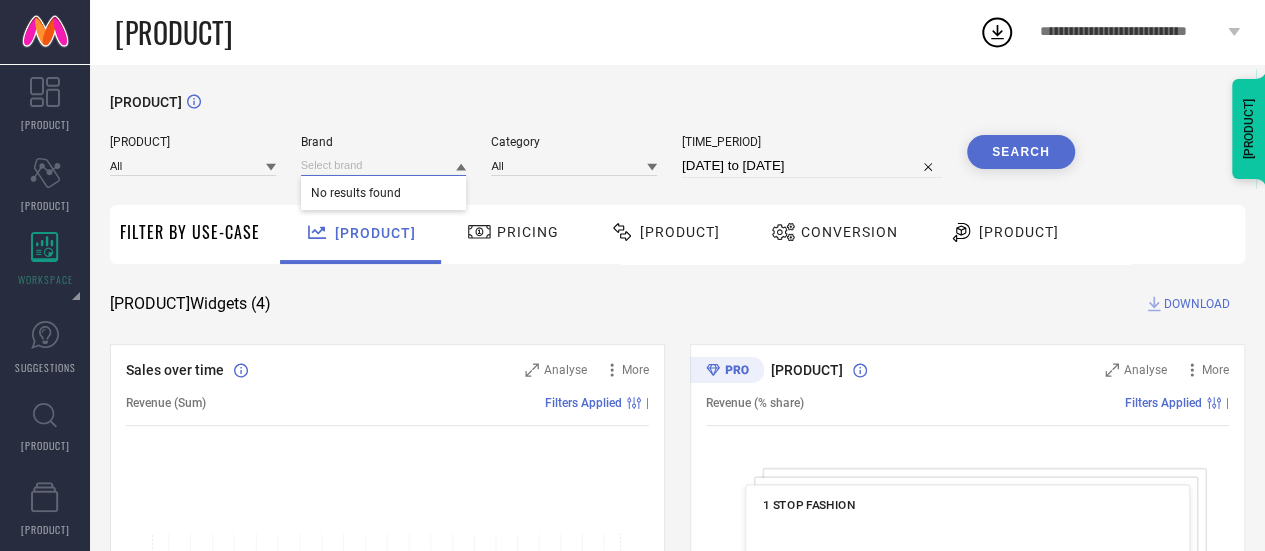 paste on "STR" 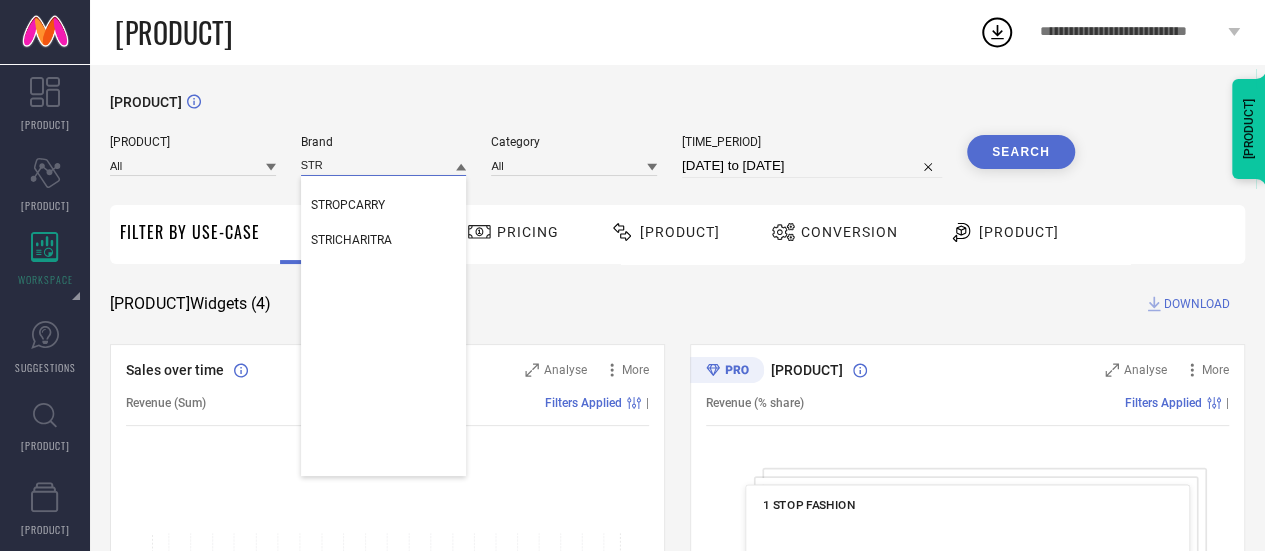 scroll, scrollTop: 0, scrollLeft: 0, axis: both 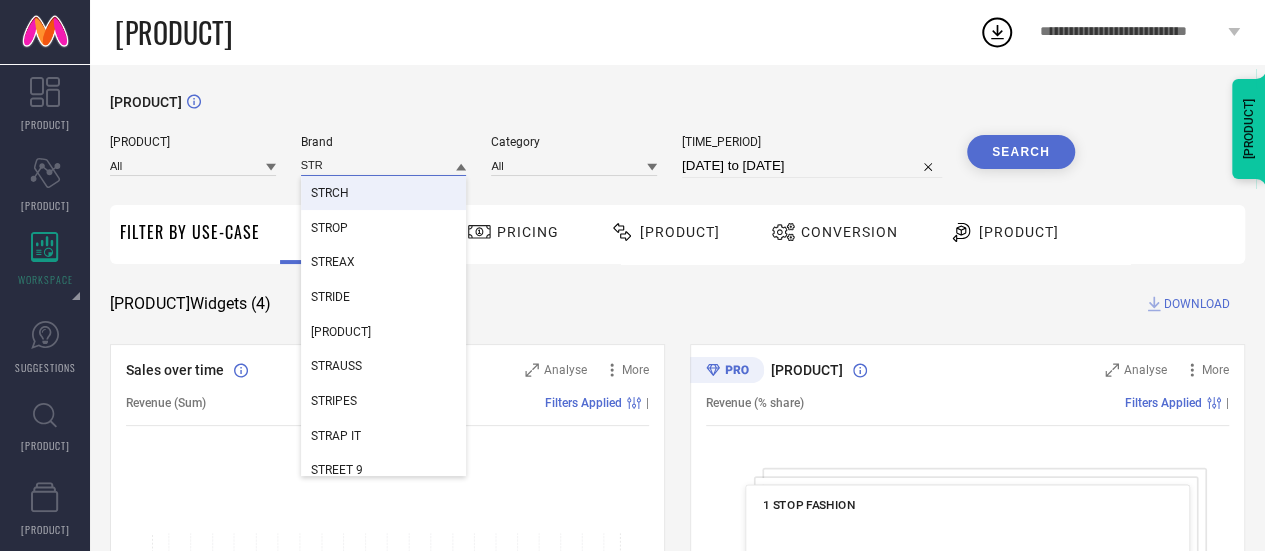 type on "STR" 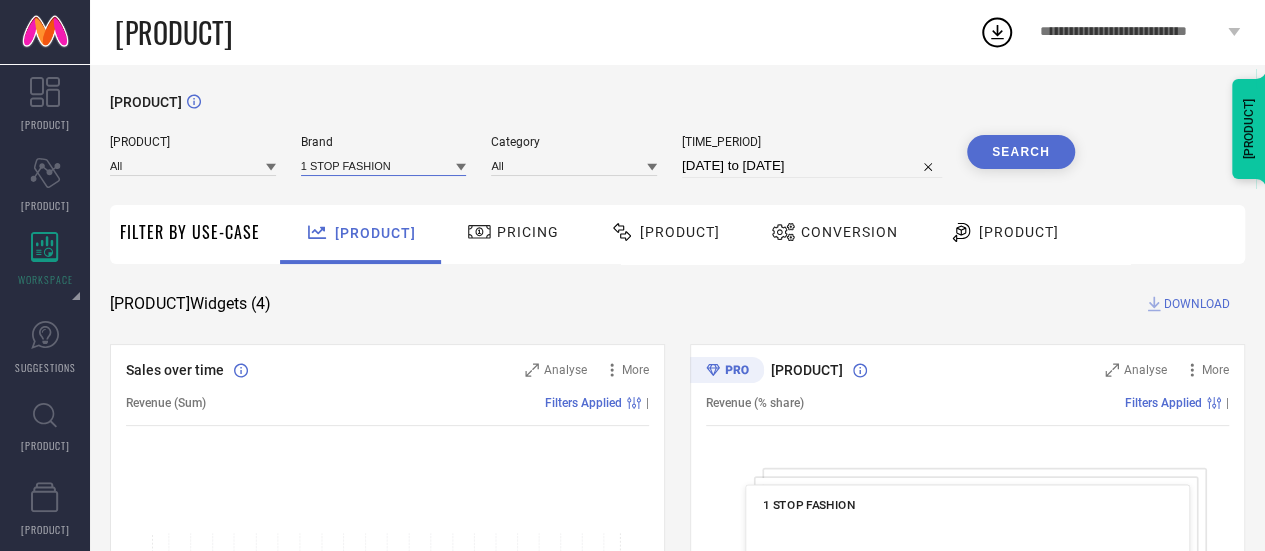 click at bounding box center (384, 165) 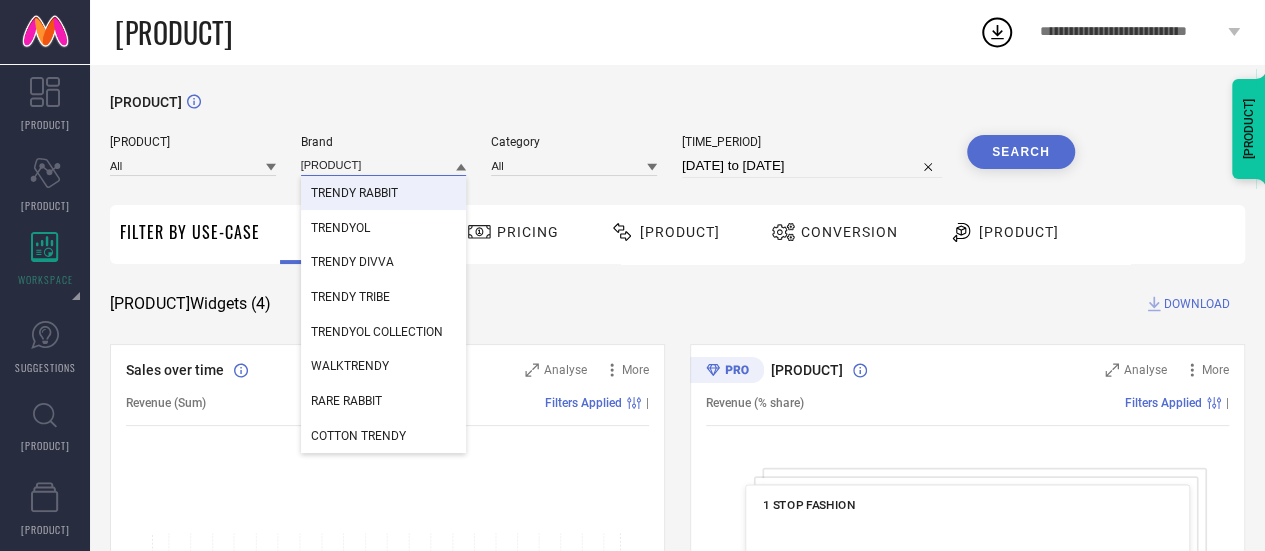 type on "Trendy Rabbit" 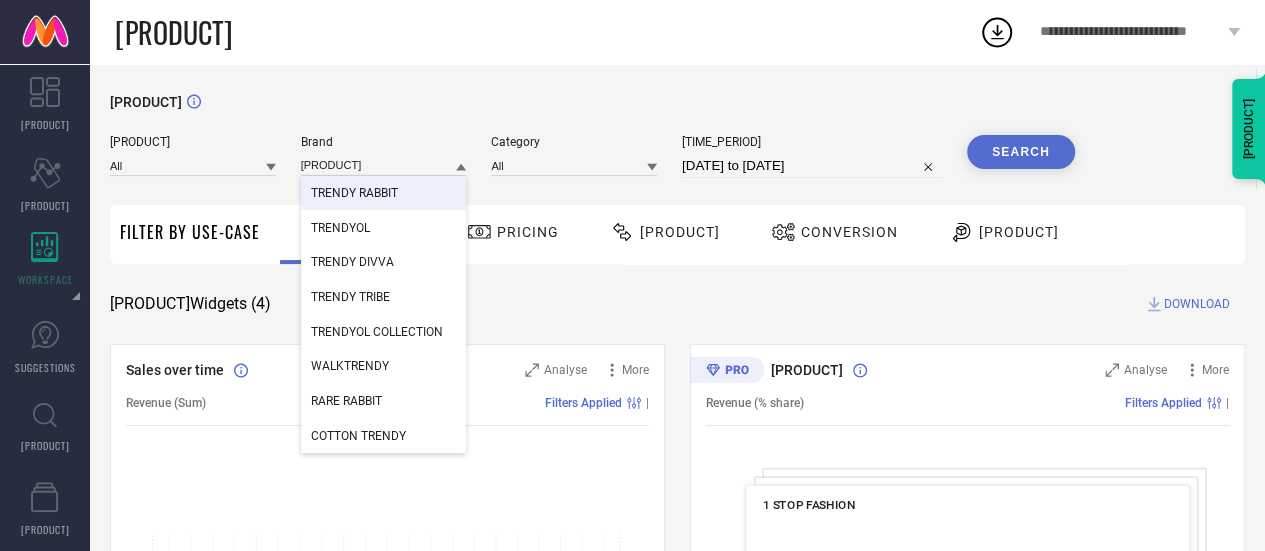click on "TRENDY RABBIT" at bounding box center [384, 193] 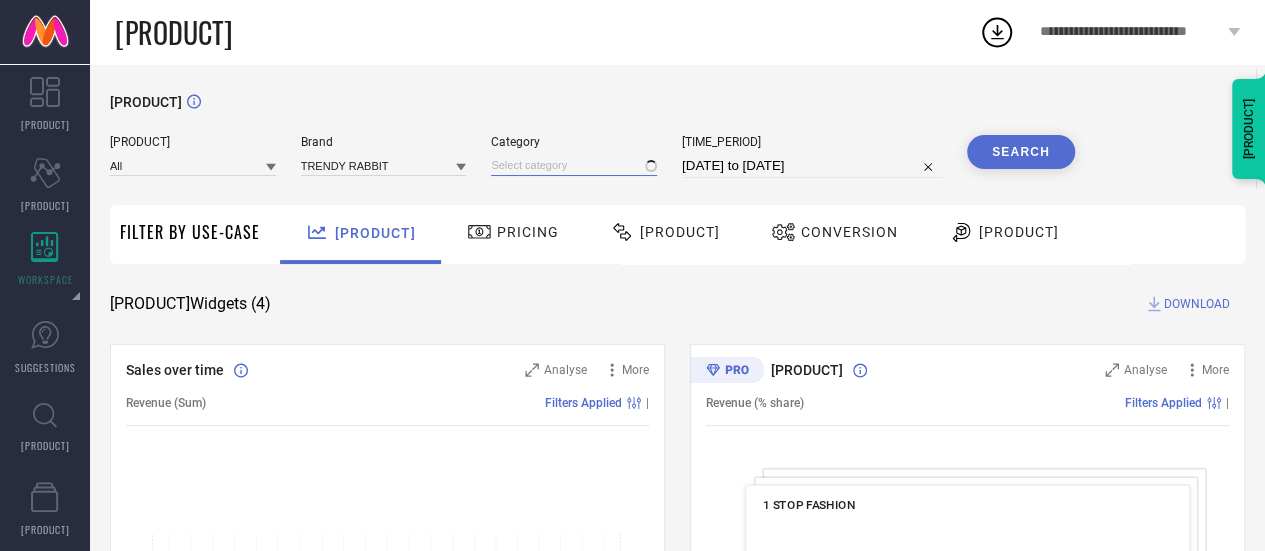 click at bounding box center [574, 165] 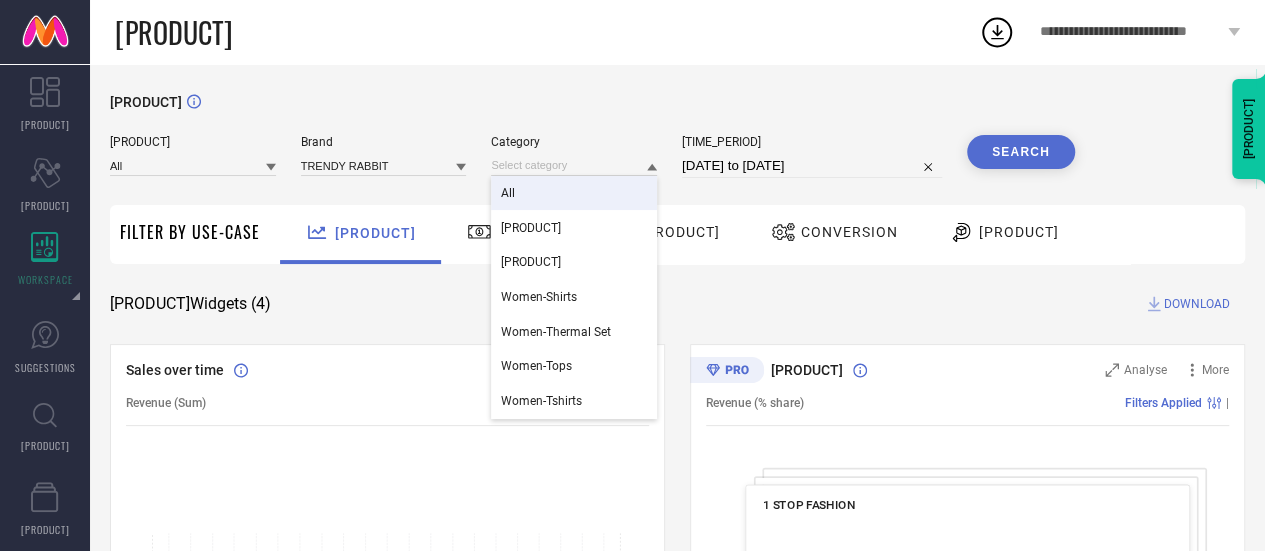 click on "All" at bounding box center [574, 193] 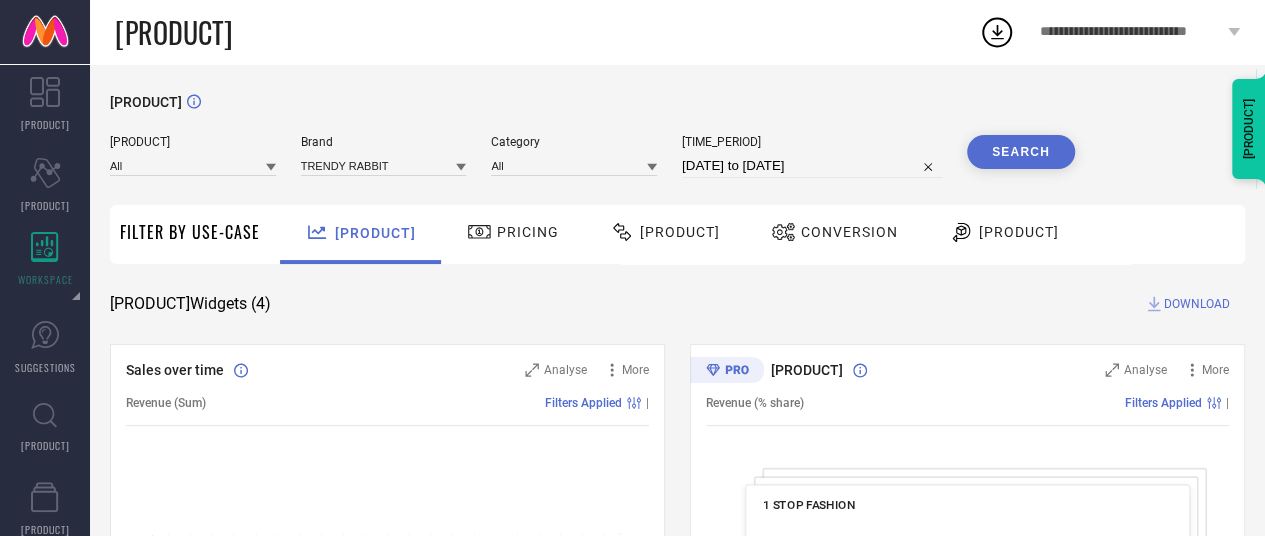 click on "07-07-2025 to 06-08-2025" at bounding box center (812, 166) 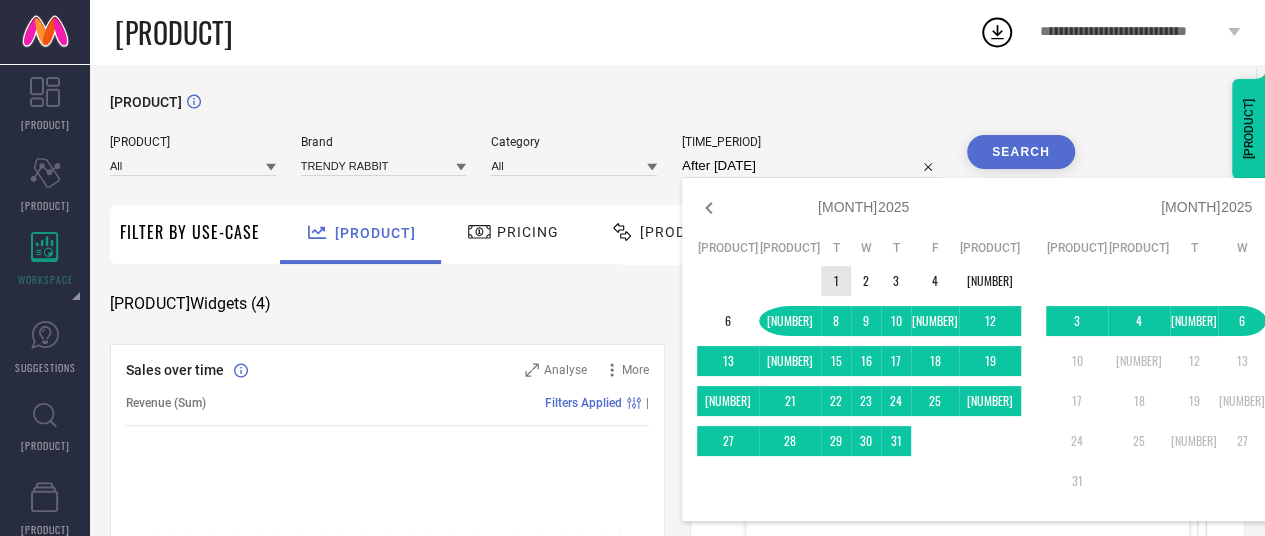 click on "1" at bounding box center (836, 281) 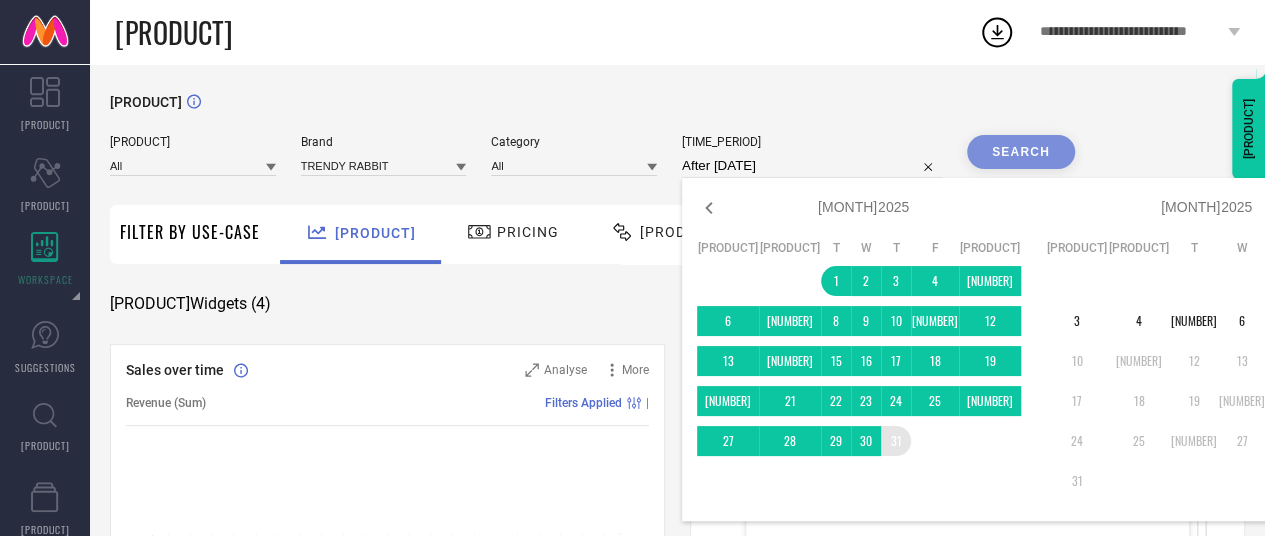 type on "01-07-2025 to 31-07-2025" 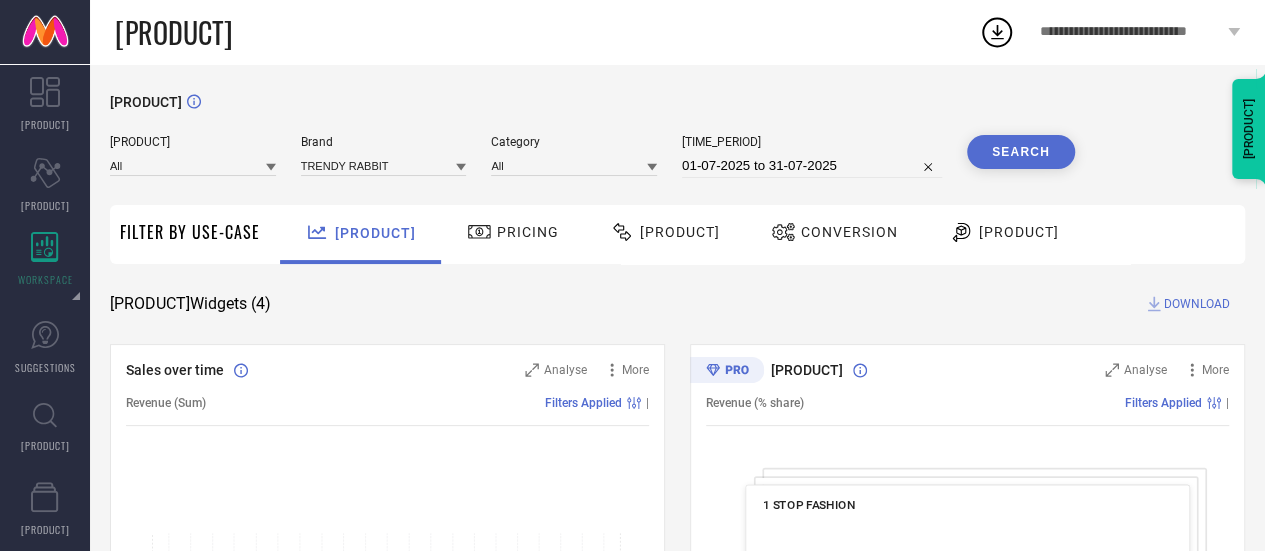 click on "Search" at bounding box center (1021, 152) 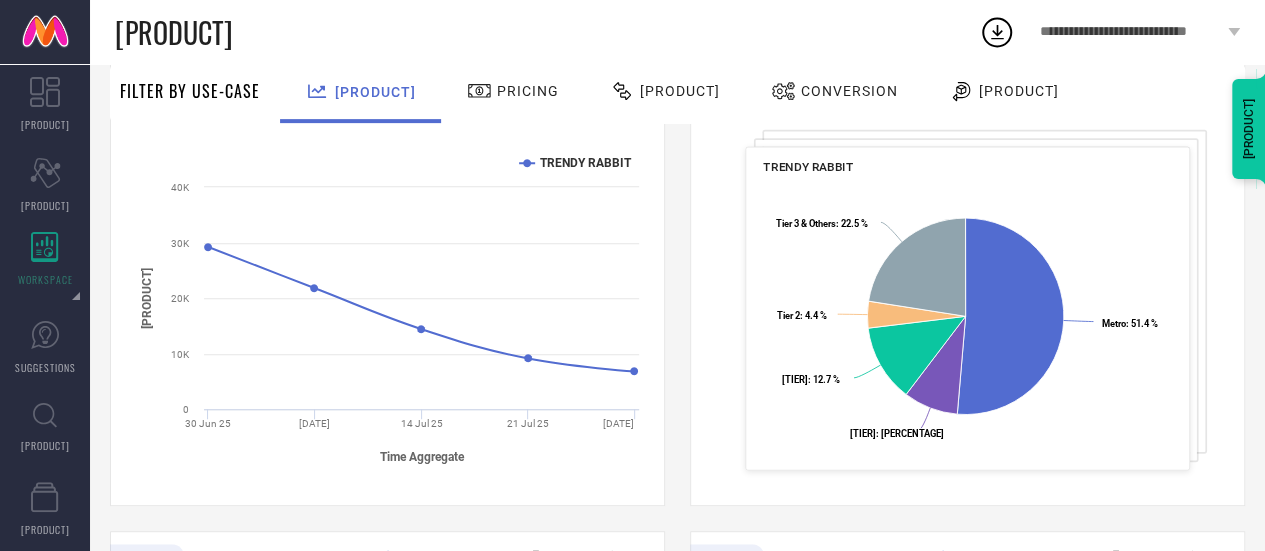 scroll, scrollTop: 0, scrollLeft: 0, axis: both 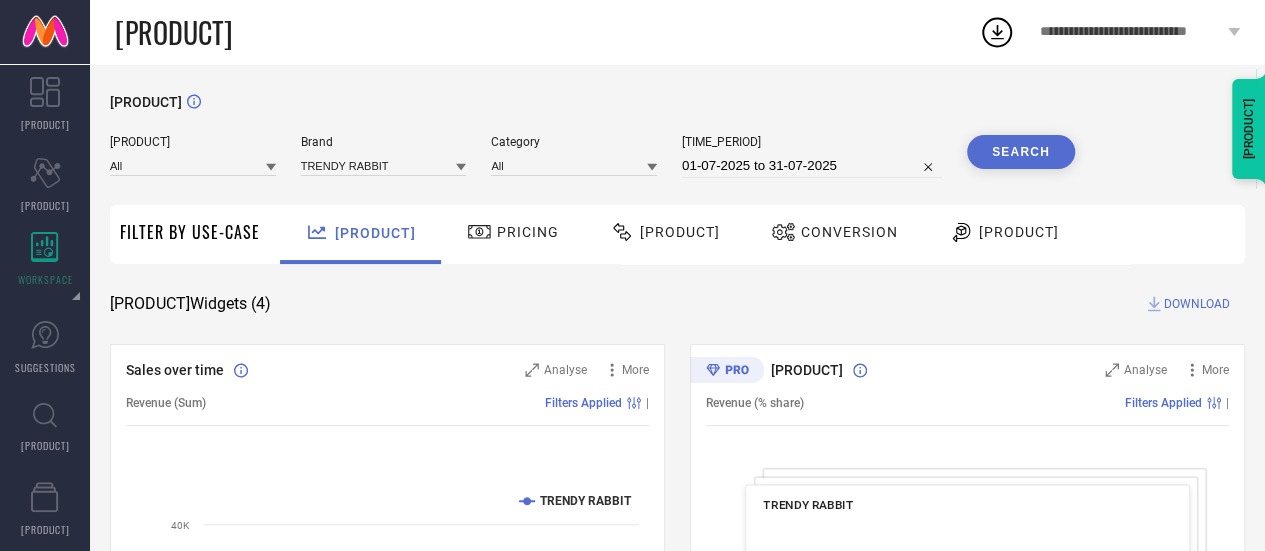 click on "Search" at bounding box center (1021, 152) 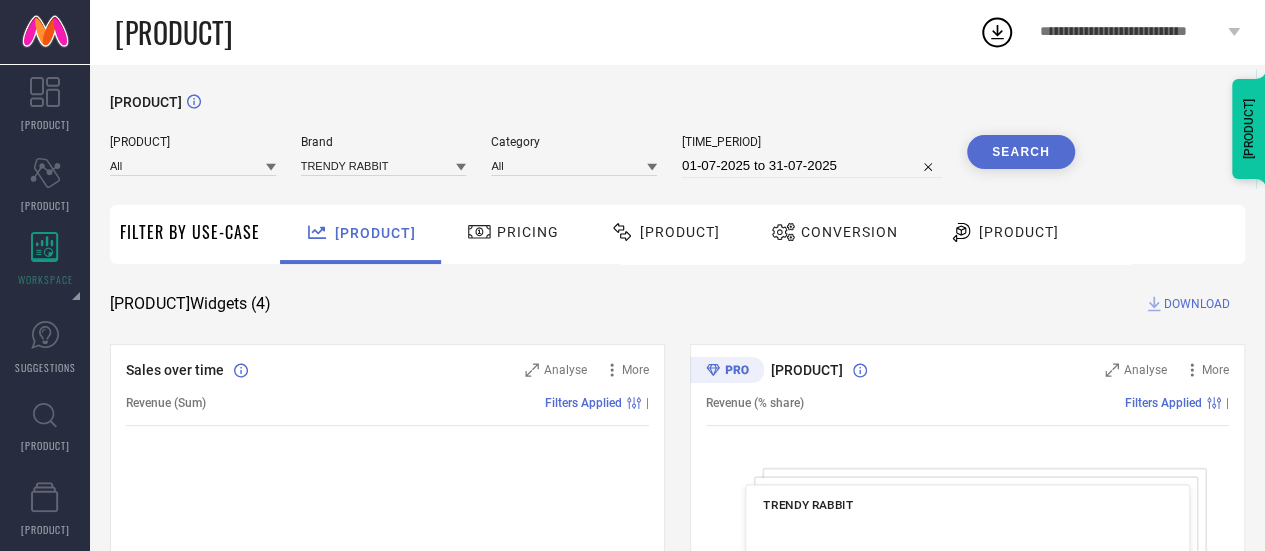 click at bounding box center [320, 232] 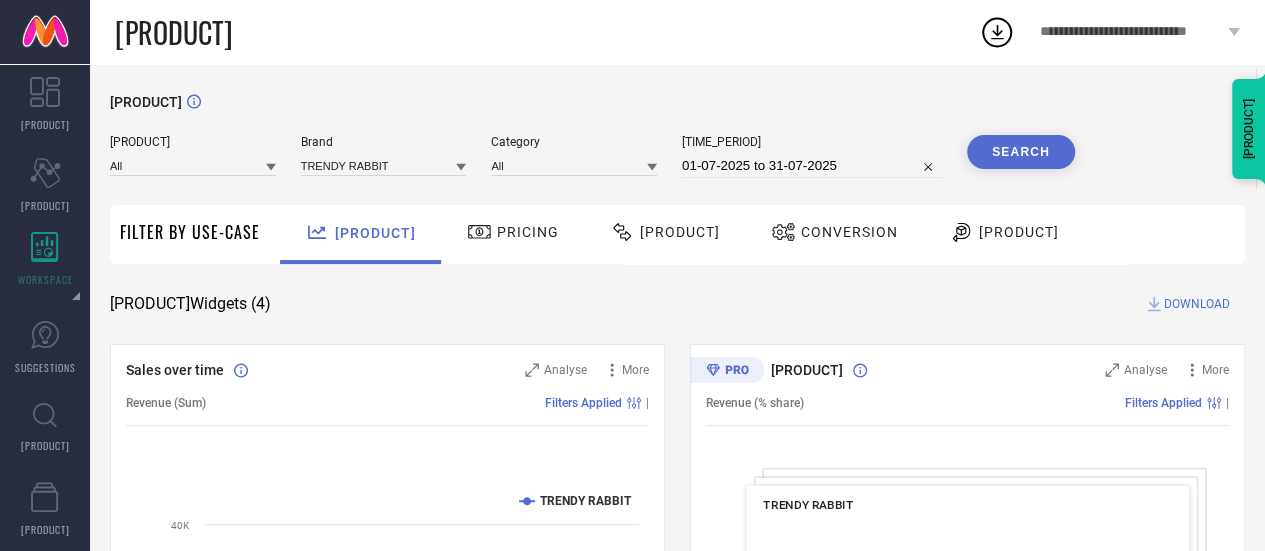 click 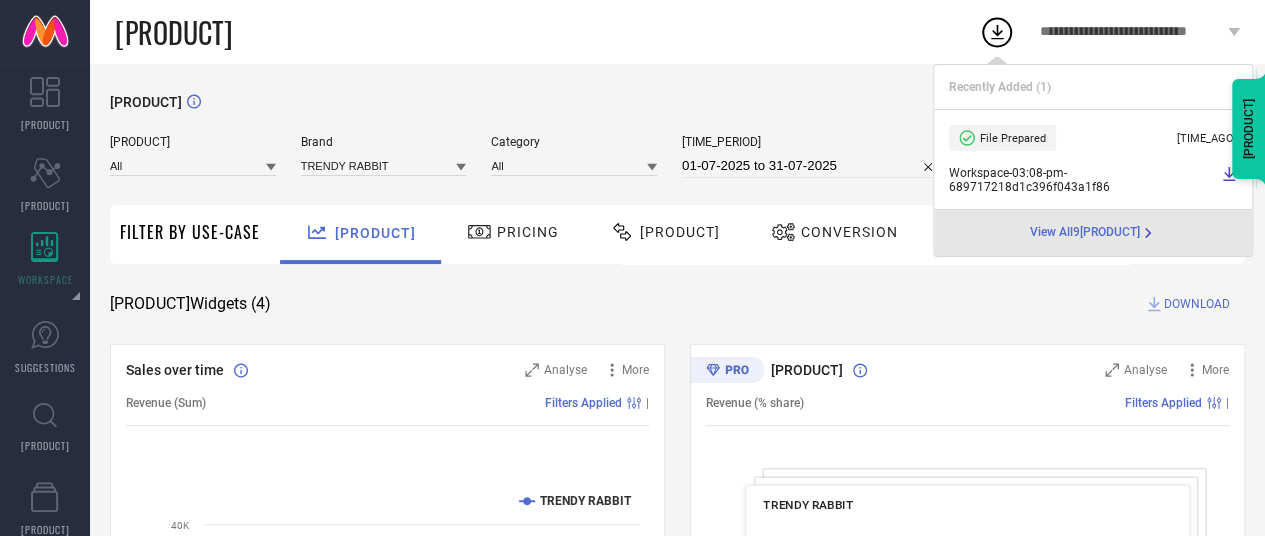 click on "01-07-2025 to 31-07-2025" at bounding box center (812, 166) 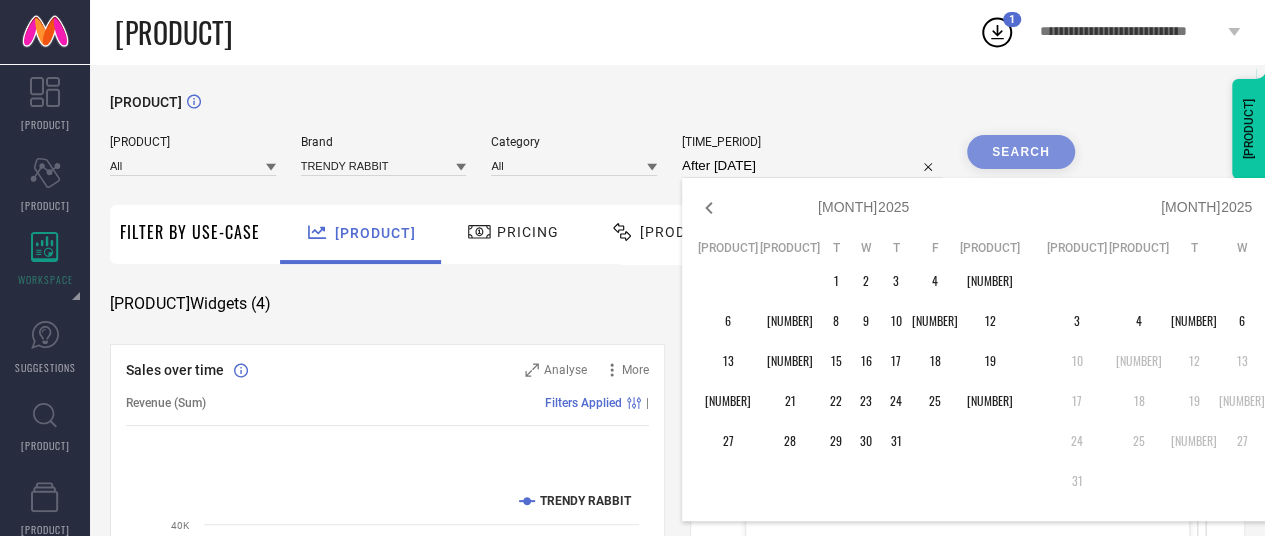 click on "1" at bounding box center [1329, 281] 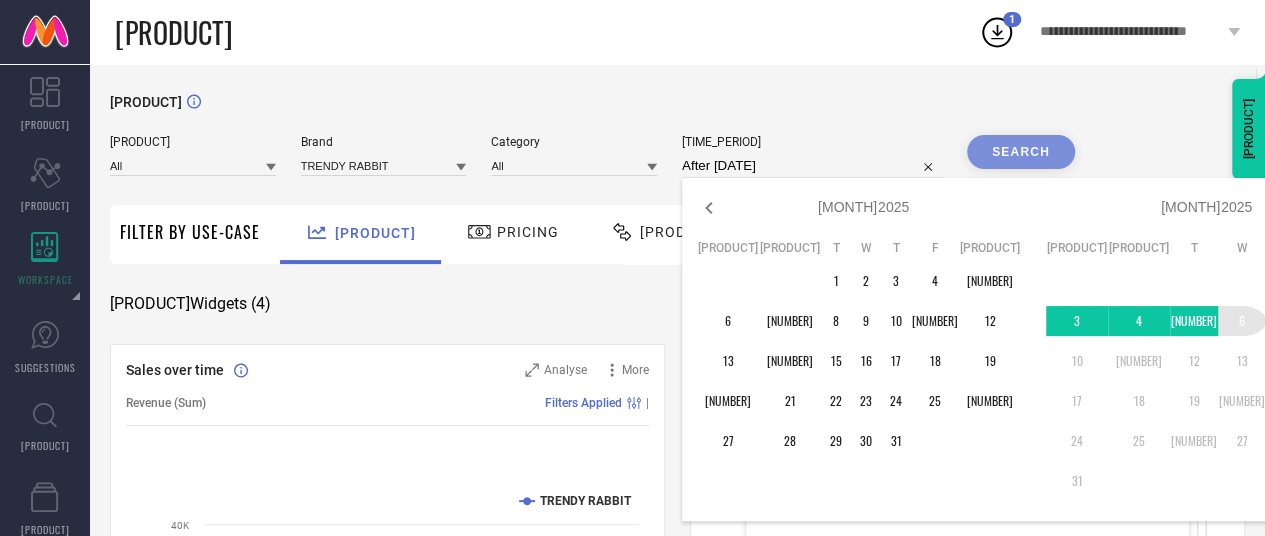 type on "01-08-2025 to 06-08-2025" 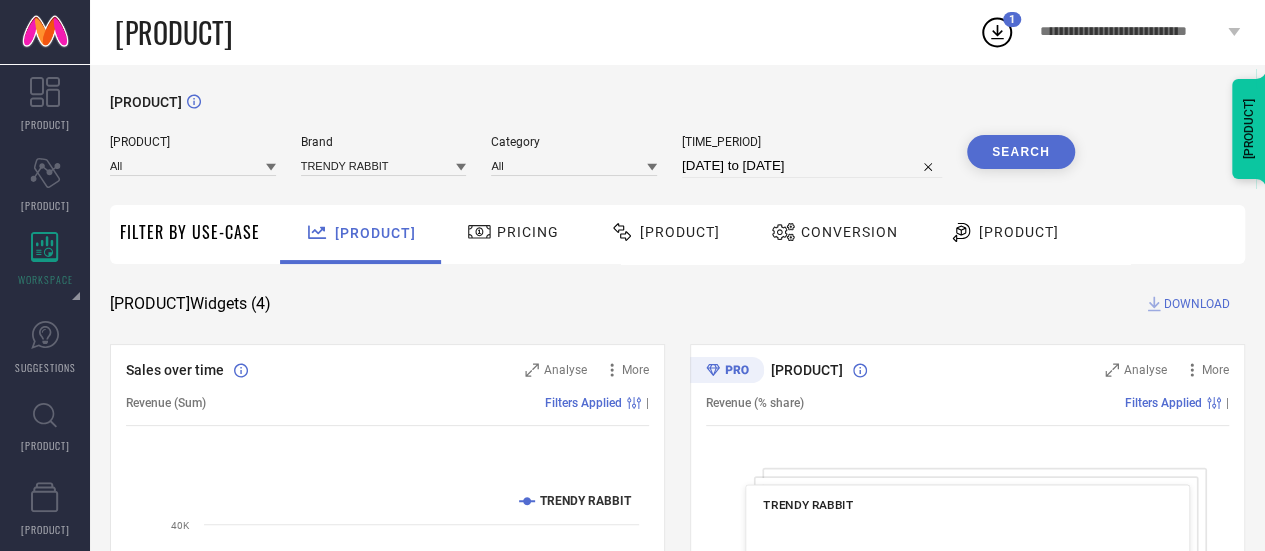 click on "Search" at bounding box center [1021, 152] 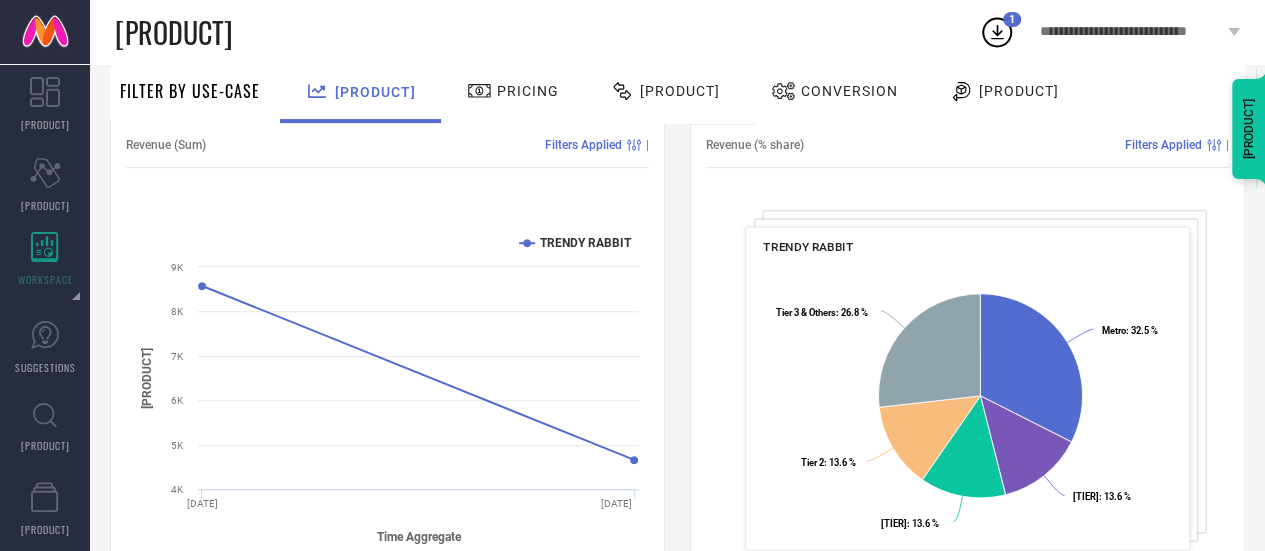 scroll, scrollTop: 0, scrollLeft: 0, axis: both 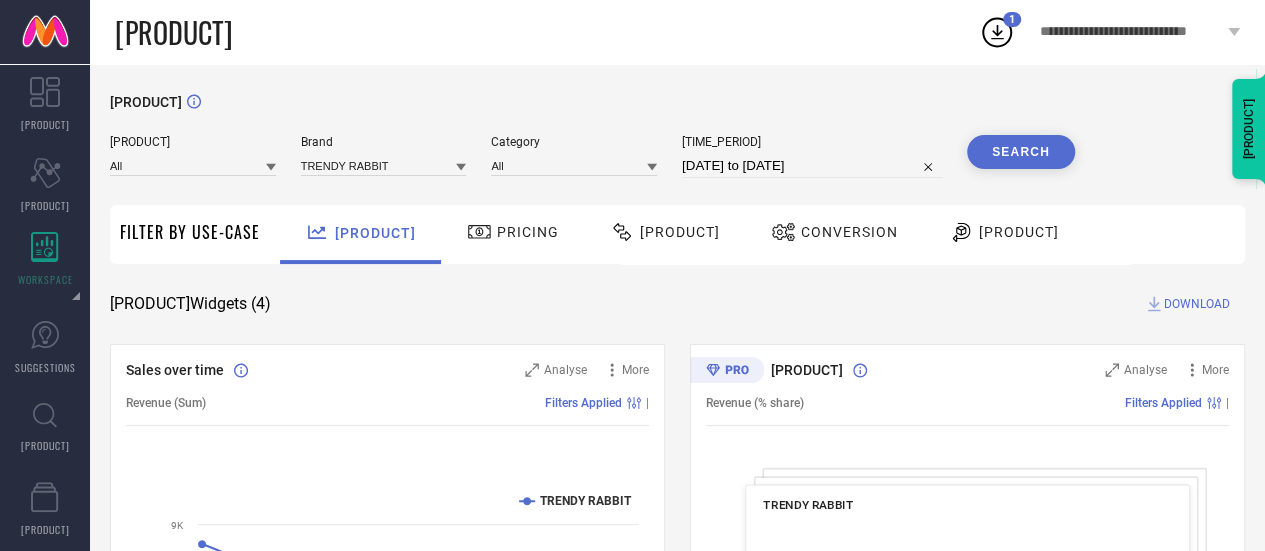 click on "SYSTEM WORKSPACE Seller All Brand TRENDY RABBIT Category All Time Period 01-08-2025 to 06-08-2025 Search Filter By Use-Case Revenue Pricing Traffic Conversion Returns Revenue  Widgets ( 4 ) DOWNLOAD Sales over time Analyse More Revenue (Sum) Filters Applied |  Created with Highcharts 9.3.3 Time Aggregate Revenue TRENDY RABBIT 28 Jul 25 04 Aug 25 4K 5K 6K 7K 8K 9K Tier Wise Transactions Analyse More Revenue (% share) Filters Applied |  TRENDY RABBIT Created with Highcharts 9.3.3 Metro : 32.5 % ​ Metro : 32.5 % Tier 1A : 13.6 % ​ Tier 1A : 13.6 % Tier 1B : 13.6 % ​ Tier 1B : 13.6 % Tier 2 : 13.6 % ​ Tier 2 : 13.6 % Tier 3 & Others : 26.8 % ​ Tier 3 & Others : 26.8 % Region Wise Transactions Analyse More Revenue (% share) Filters Applied |  TRENDY RABBIT Created with Highcharts 9.3.3 East/North East : 5.4 % ​ East/North East : 5.4 % North : 51.3 % ​ North : 51.3 % South : 21.6 % ​ South : 21.6 % West : 21.7 % ​ West : 21.7 % State Wise Transactions Analyse More Revenue (% share) Filters Applied" at bounding box center (677, 731) 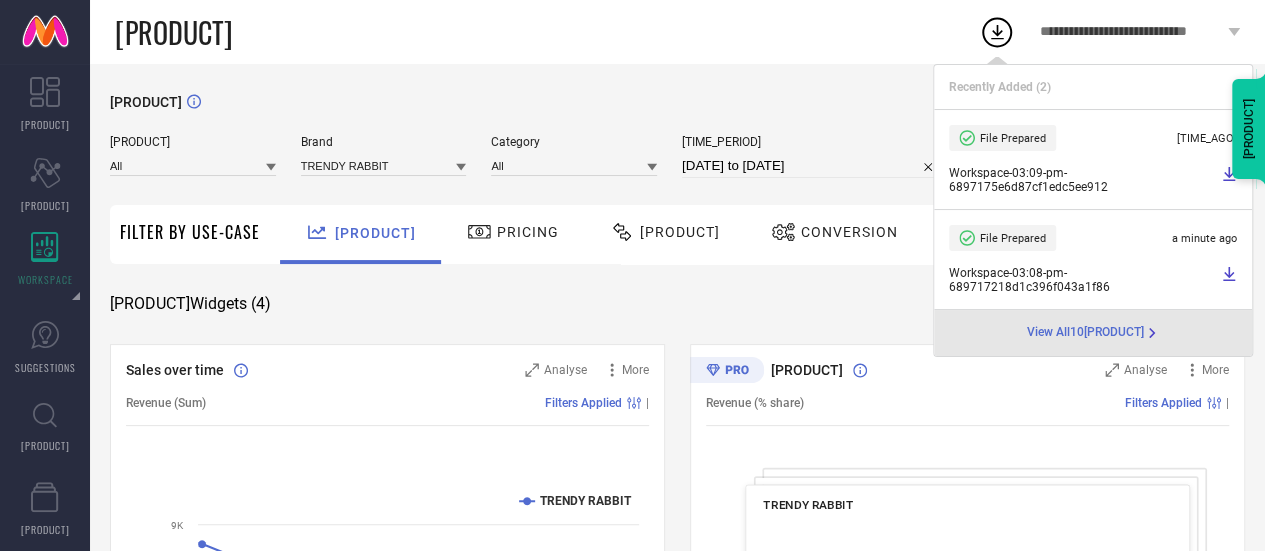 click on "Conversion" at bounding box center [834, 232] 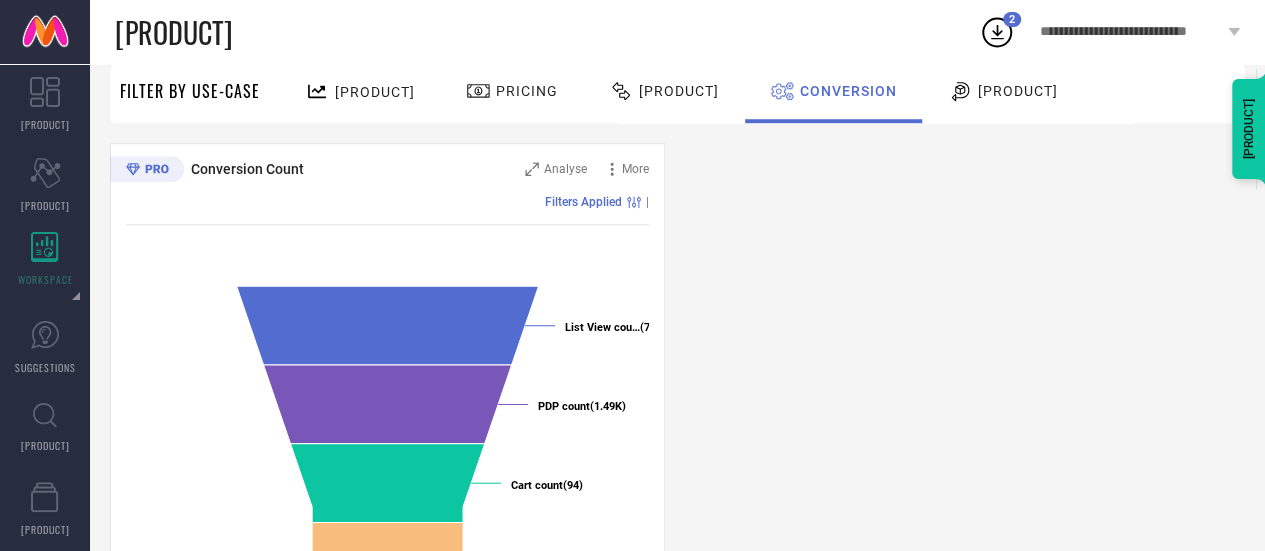 scroll, scrollTop: 0, scrollLeft: 0, axis: both 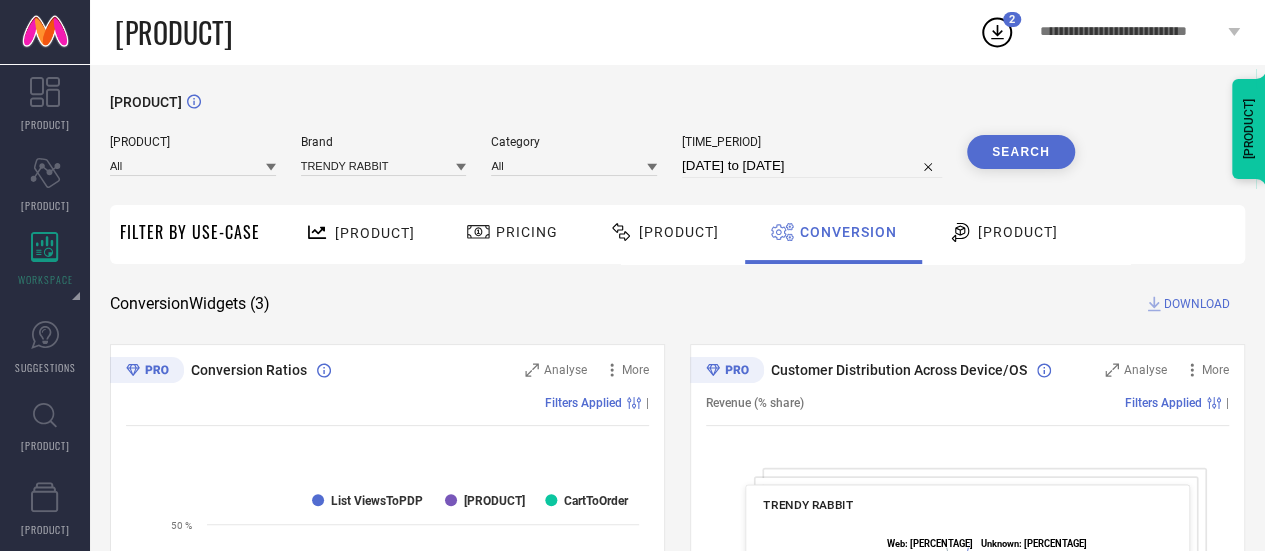 click on "01-08-2025 to 06-08-2025" at bounding box center (812, 166) 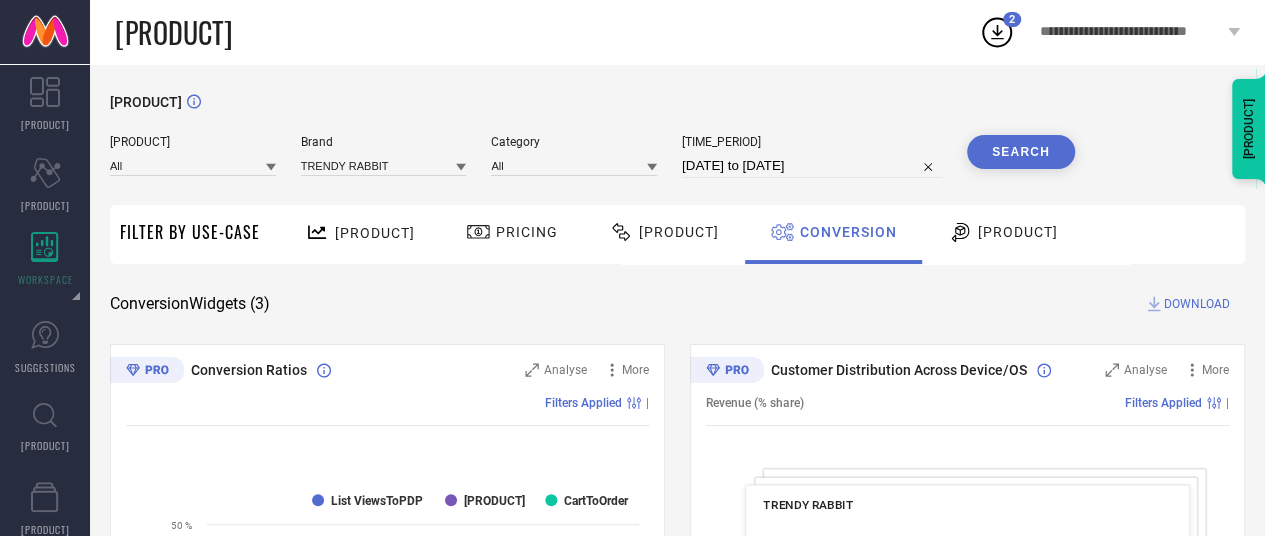 select on "7" 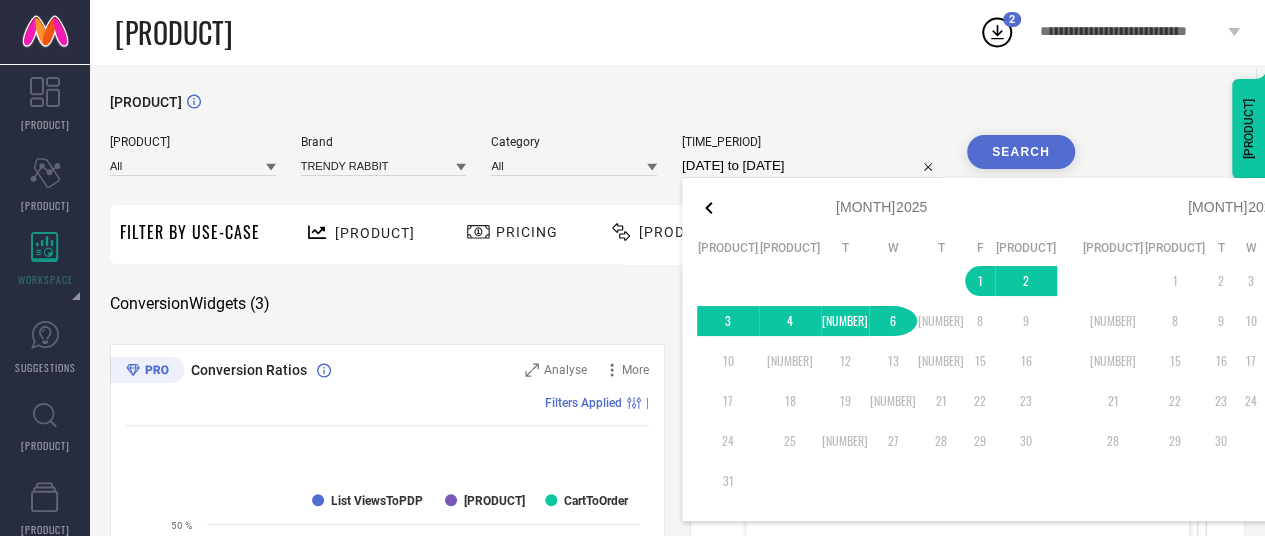 click 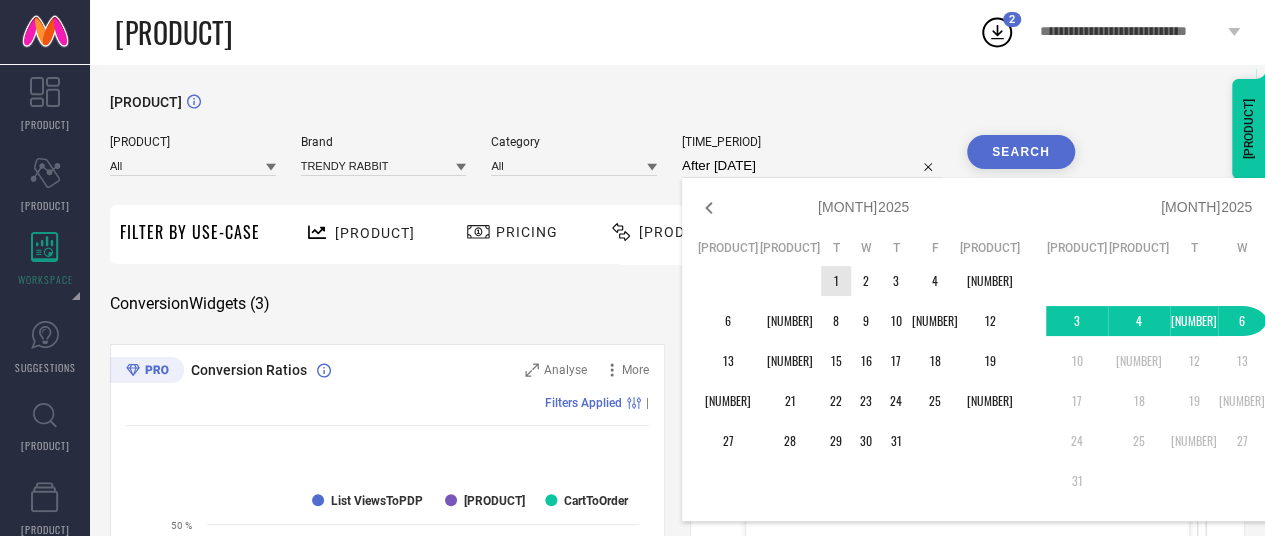 click on "1" at bounding box center (836, 281) 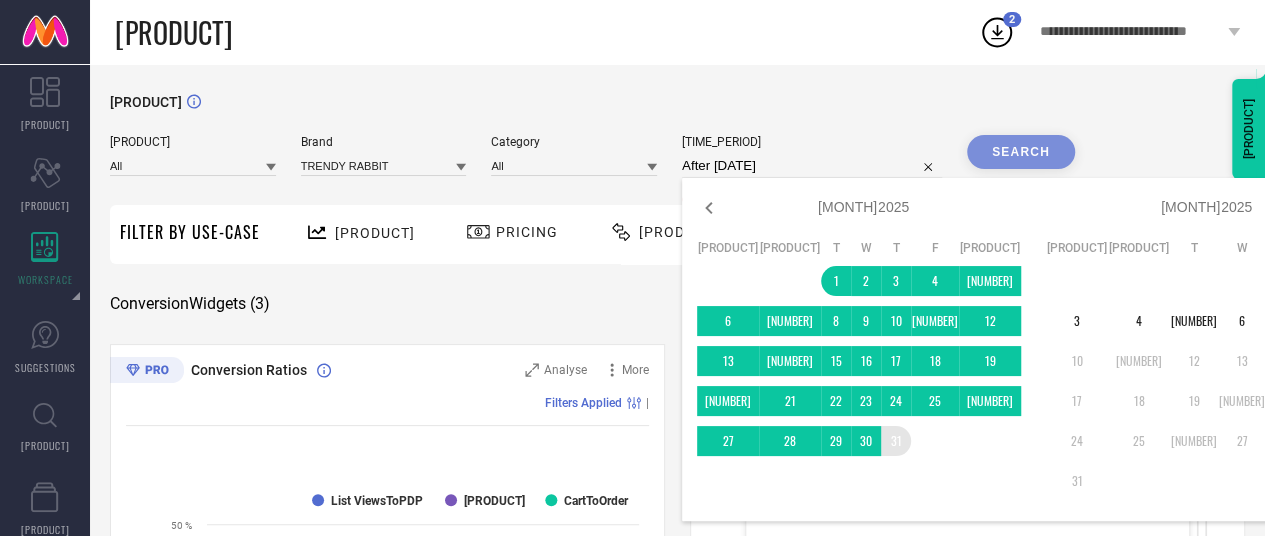 type on "01-07-2025 to 31-07-2025" 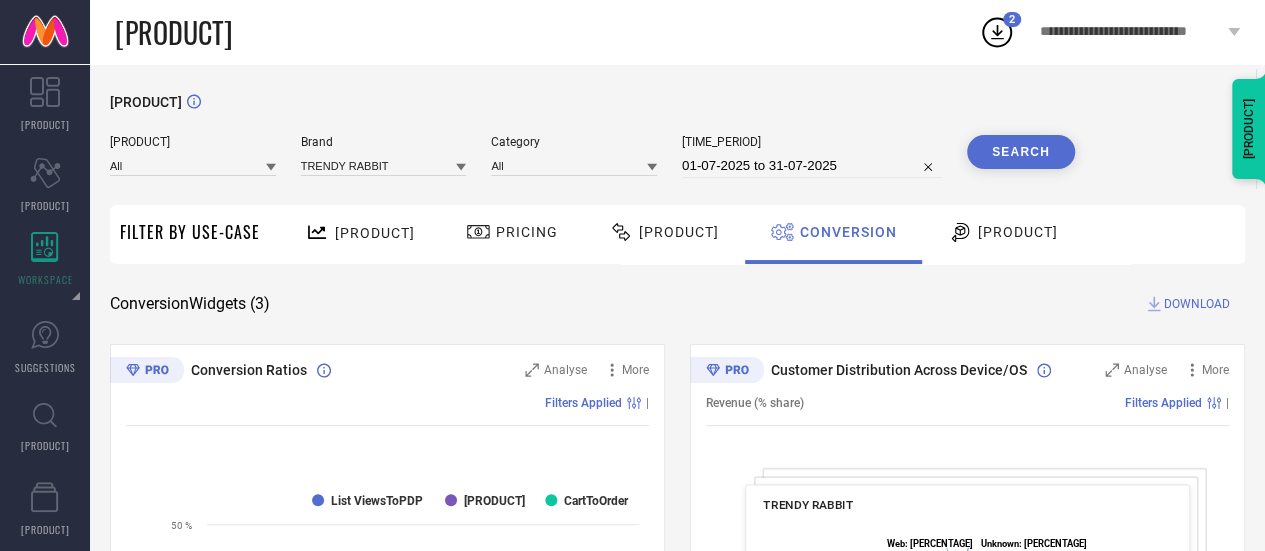 click on "Search" at bounding box center [1021, 152] 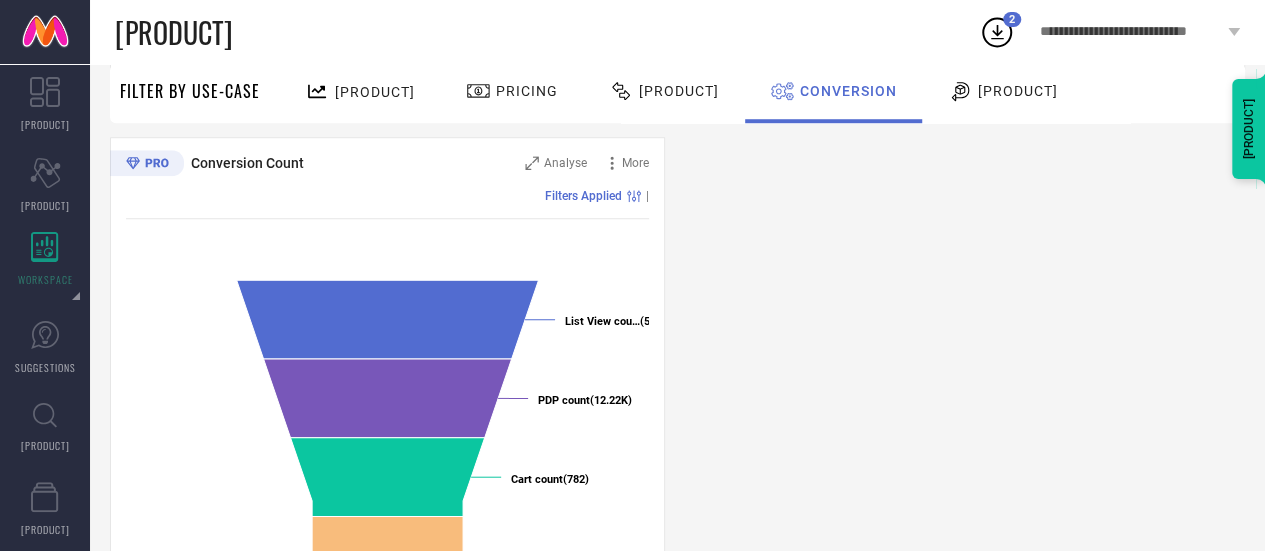 scroll, scrollTop: 742, scrollLeft: 0, axis: vertical 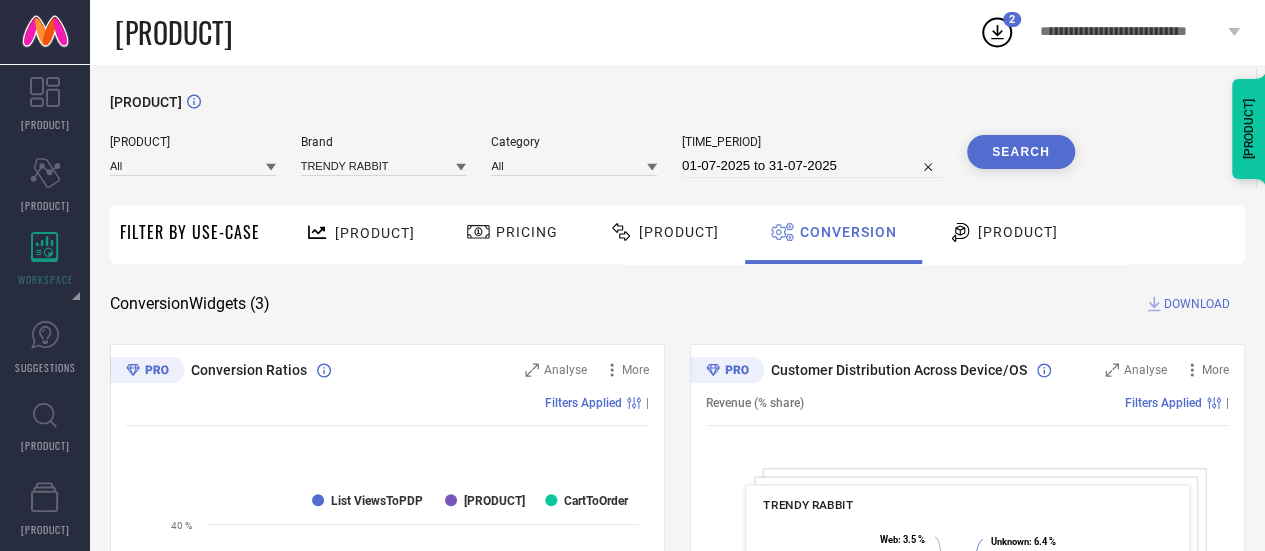 click on "Time Period" at bounding box center (812, 142) 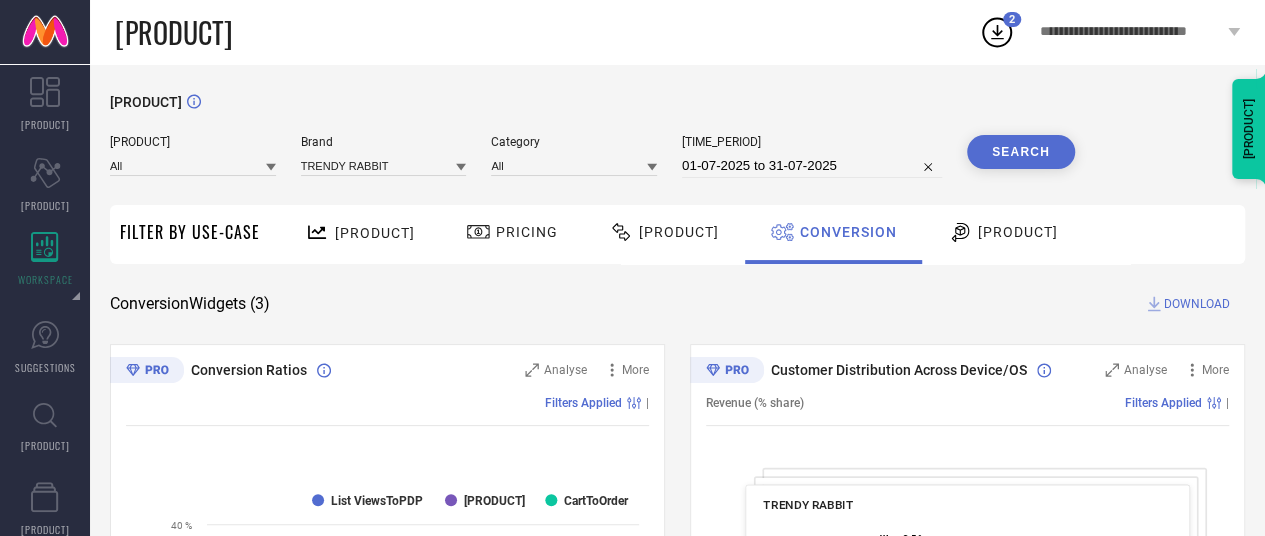 click on "01-07-2025 to 31-07-2025" at bounding box center [812, 166] 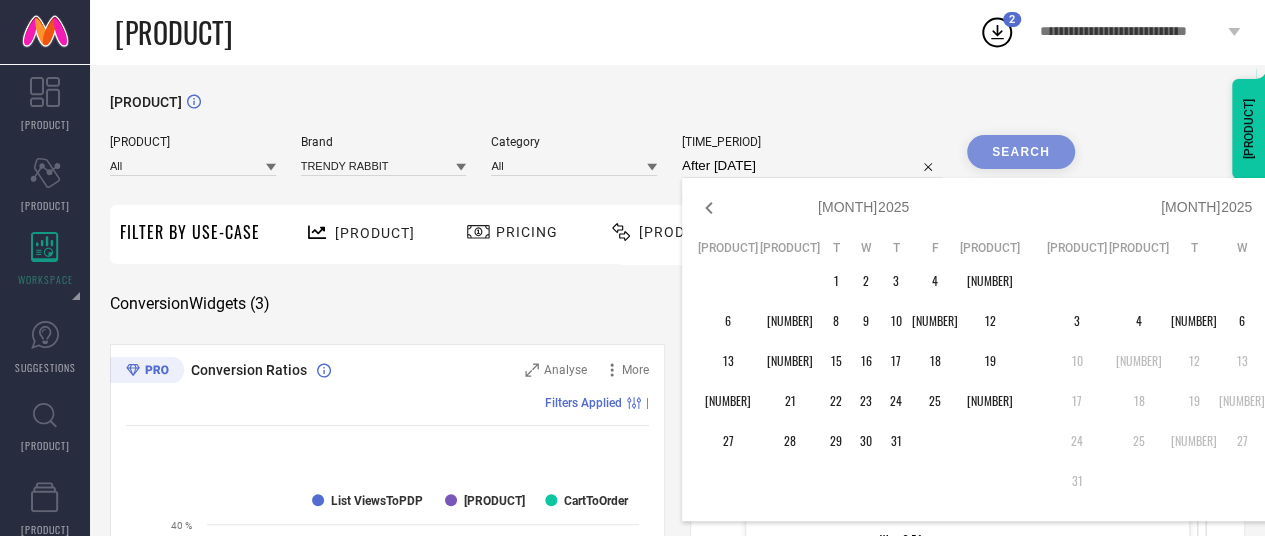 click on "1" at bounding box center (1329, 281) 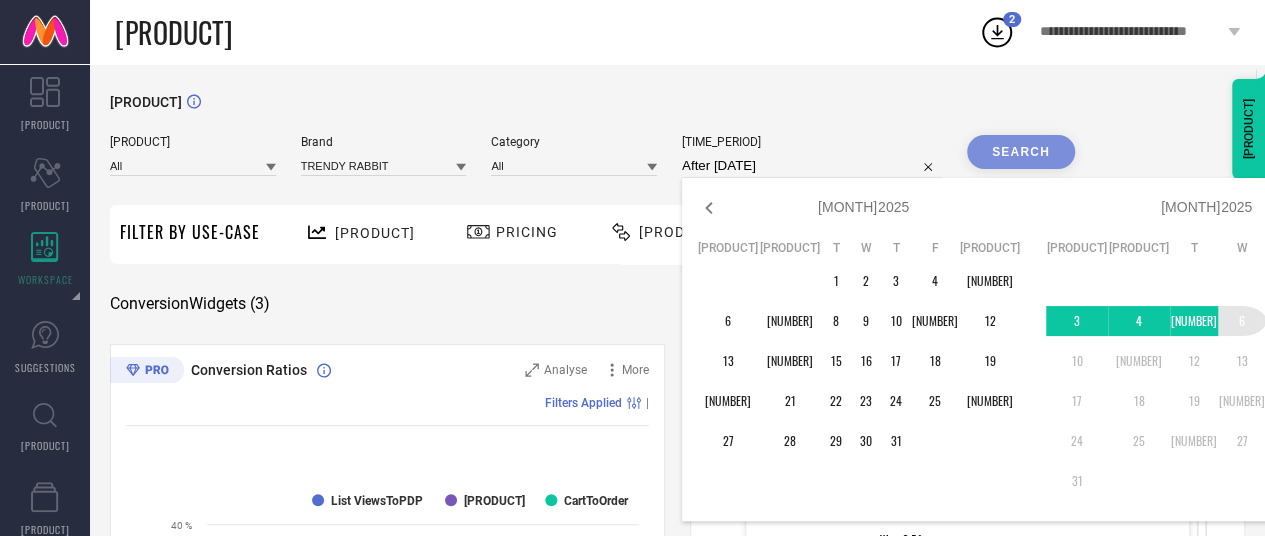 type on "01-08-2025 to 06-08-2025" 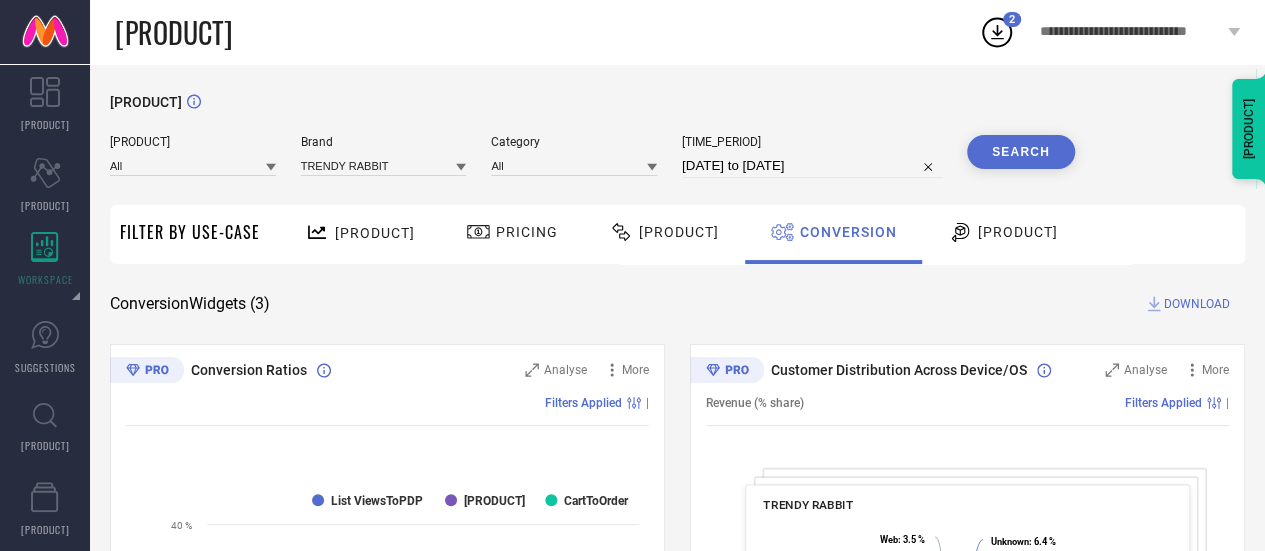 click on "Search" at bounding box center (1021, 152) 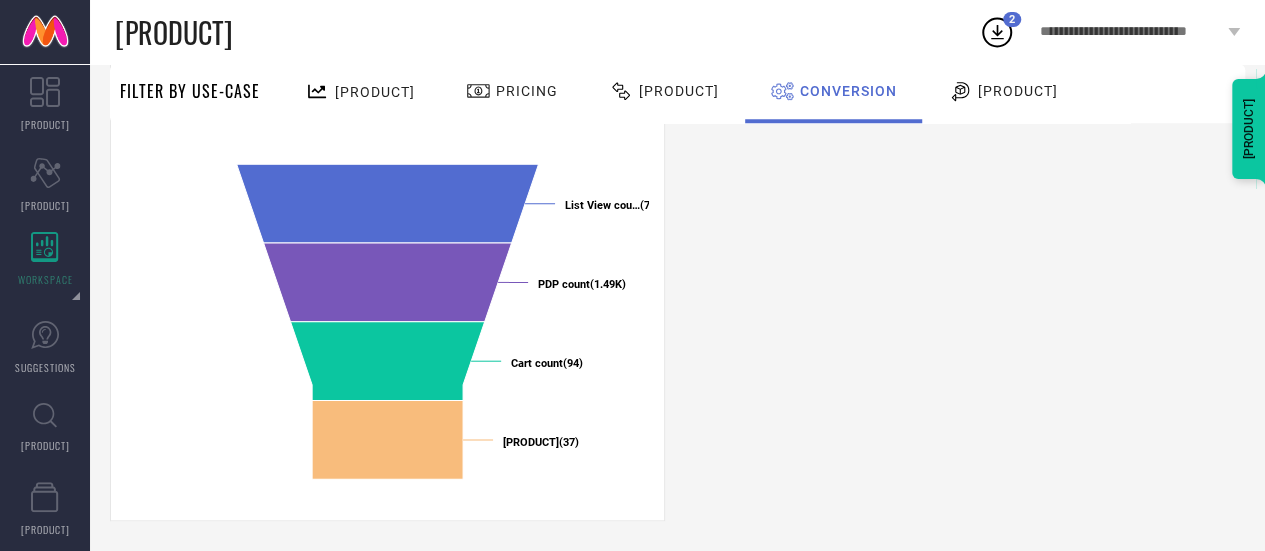scroll, scrollTop: 848, scrollLeft: 0, axis: vertical 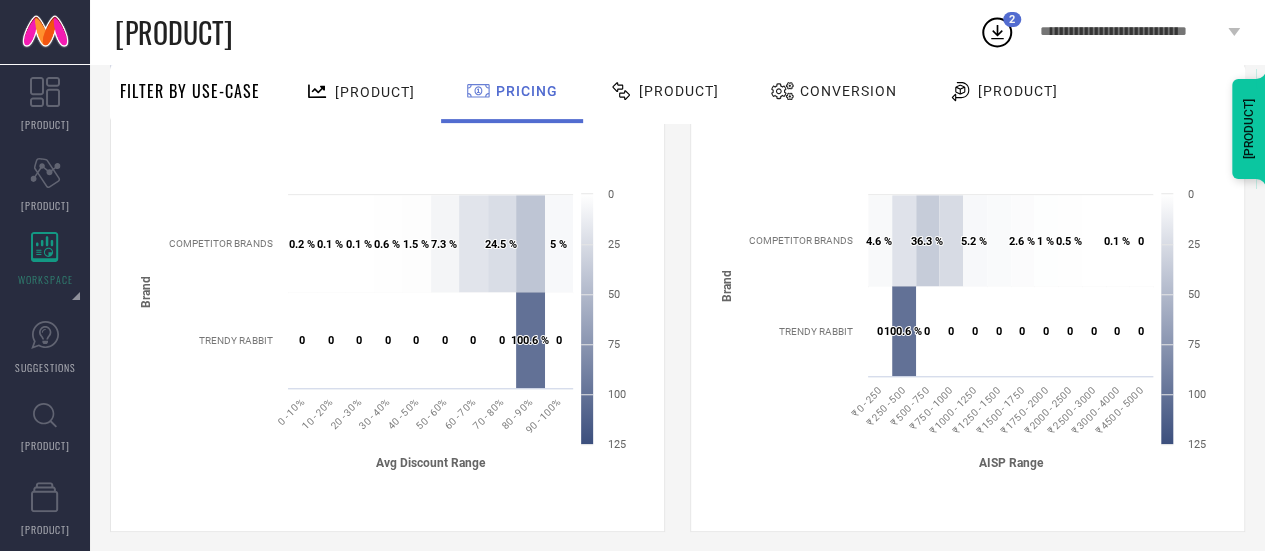 click on "Traffic" at bounding box center (664, 91) 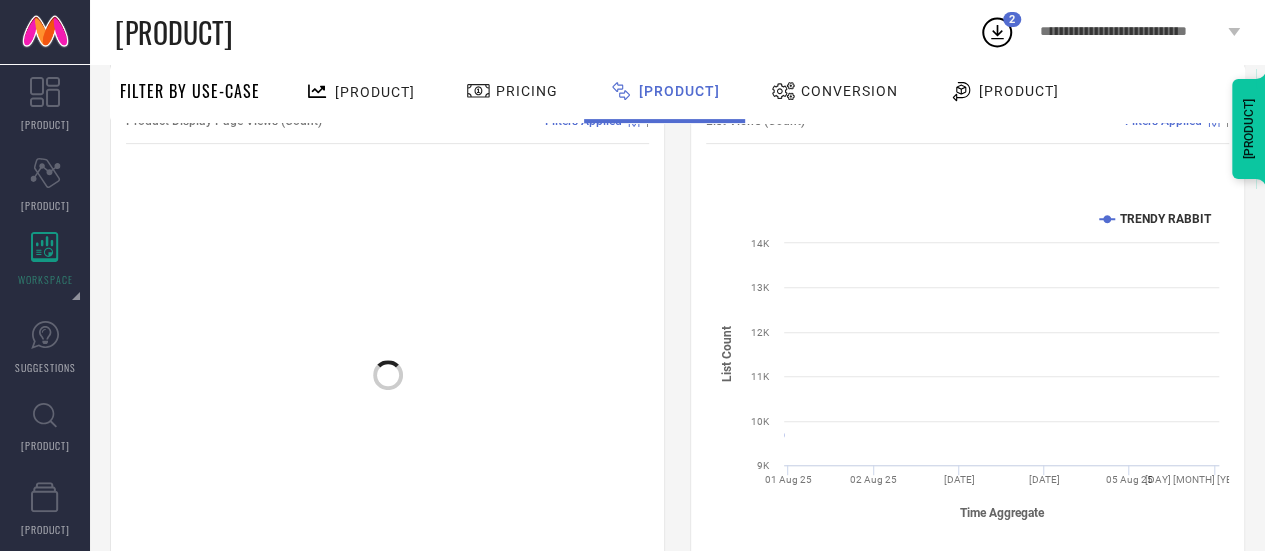 scroll, scrollTop: 323, scrollLeft: 0, axis: vertical 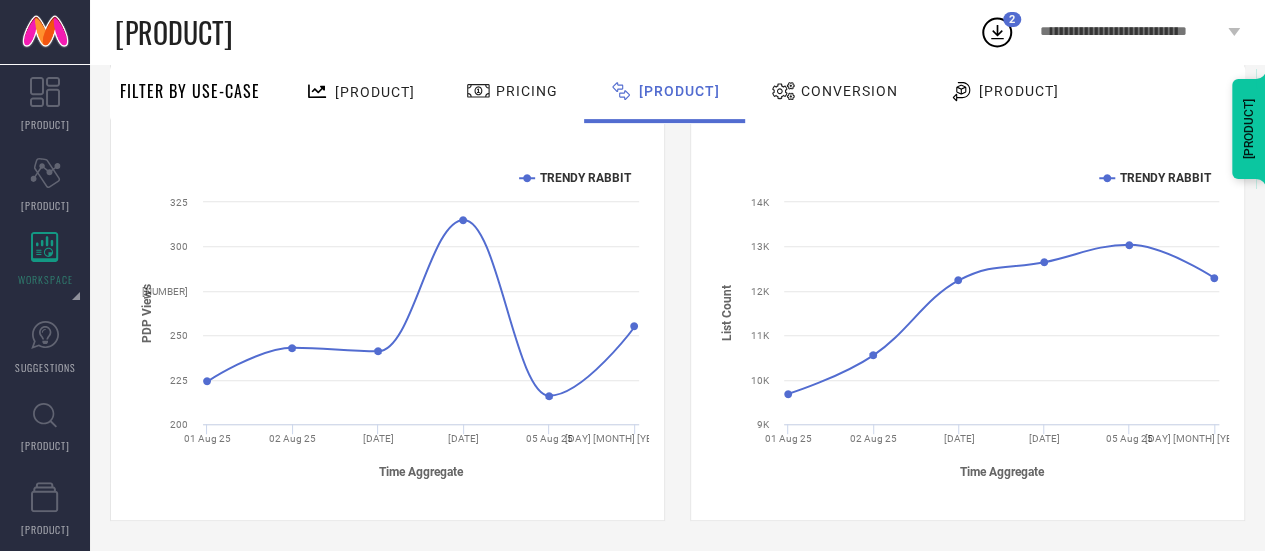 click on "Conversion" at bounding box center (849, 91) 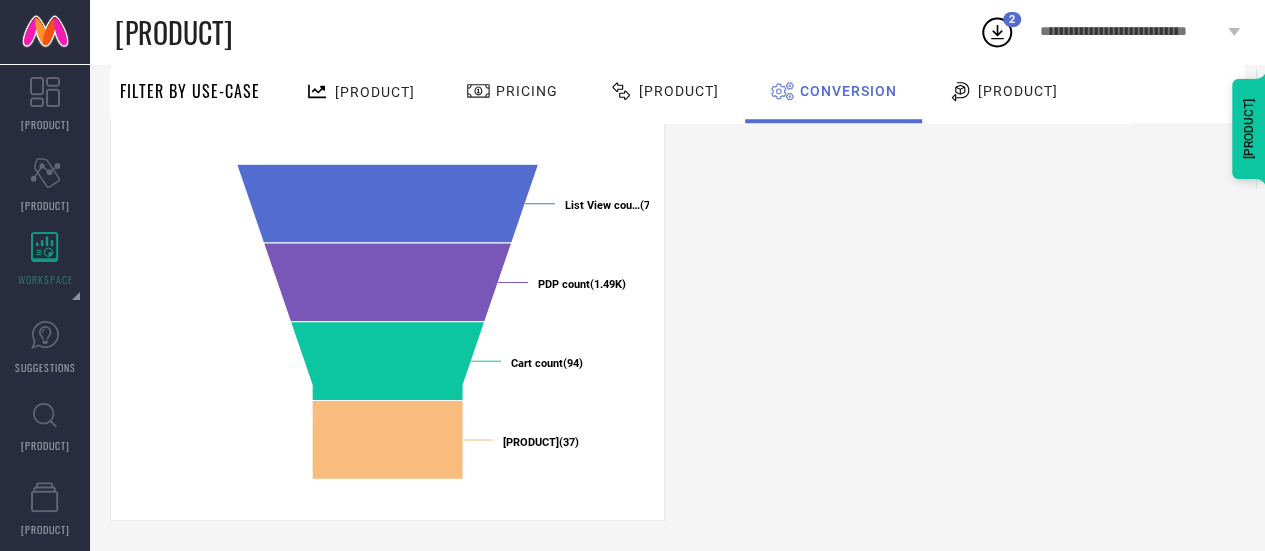 scroll, scrollTop: 0, scrollLeft: 0, axis: both 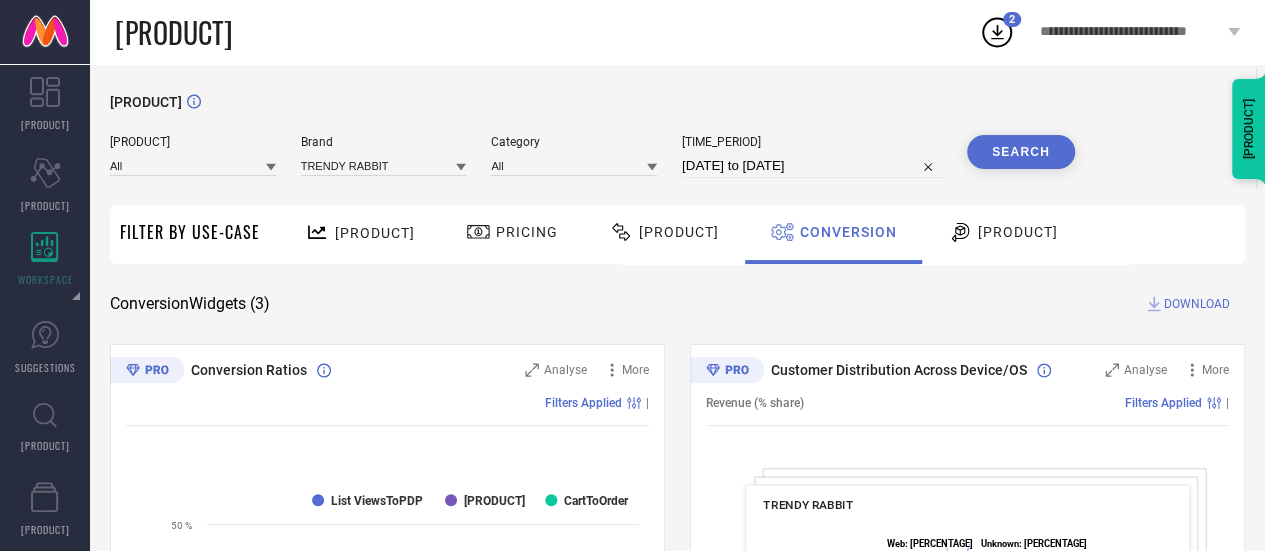 click on "DOWNLOAD" at bounding box center (1197, 304) 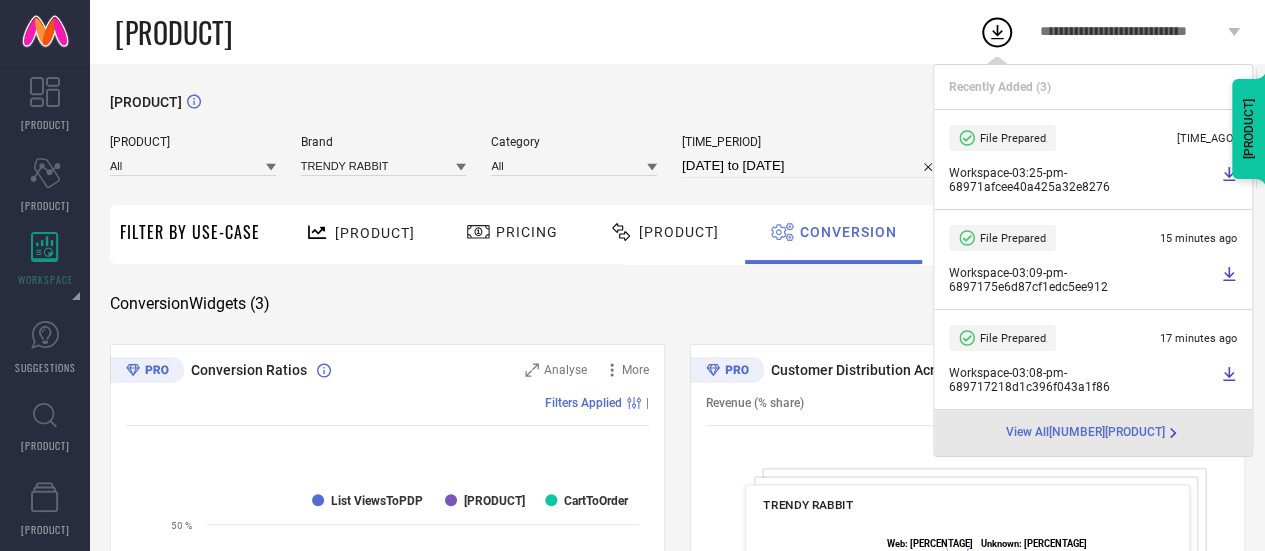 click on "SYSTEM WORKSPACE Seller All Brand TRENDY RABBIT Category All Time Period 01-08-2025 to 06-08-2025 Search Filter By Use-Case Revenue Pricing Traffic Conversion Returns Conversion  Widgets ( 3 ) DOWNLOAD Conversion Ratios Analyse More Filters Applied |  Created with Highcharts 9.3.3 Consumer Funnel List Count List ViewsToPDP PDPToCart CartToOrder COMPETITOR BRANDS TRENDY RABBIT ALL BRANDS (ALL) 0 10 % 20 % 30 % 40 % 50 % Customer Distribution Across Device/OS Analyse More Revenue (% share) Filters Applied |  TRENDY RABBIT Created with Highcharts 9.3.3 Unknown : 2.7 % ​ Unknown : 2.7 % Android : 45.7 % ​ Android : 45.7 % IOS : 46.1 % ​ IOS : 46.1 % Mobile Web : 2.7 % ​ Mobile Web : 2.7 % Web : 2.7 % ​ Web : 2.7 % Mobile Web ​ Revenue:  2.7 % ​ Products Sold:  2.7 % Conversion Count Analyse More Filters Applied |  Created with Highcharts 9.3.3 List View count(70.46K) List View cou… (70.46K) ​ List View count(70.46K) List View cou… (70.46K) PDP count (1.49K) ​ PDP count (1.49K) Cart count ​" at bounding box center [677, 731] 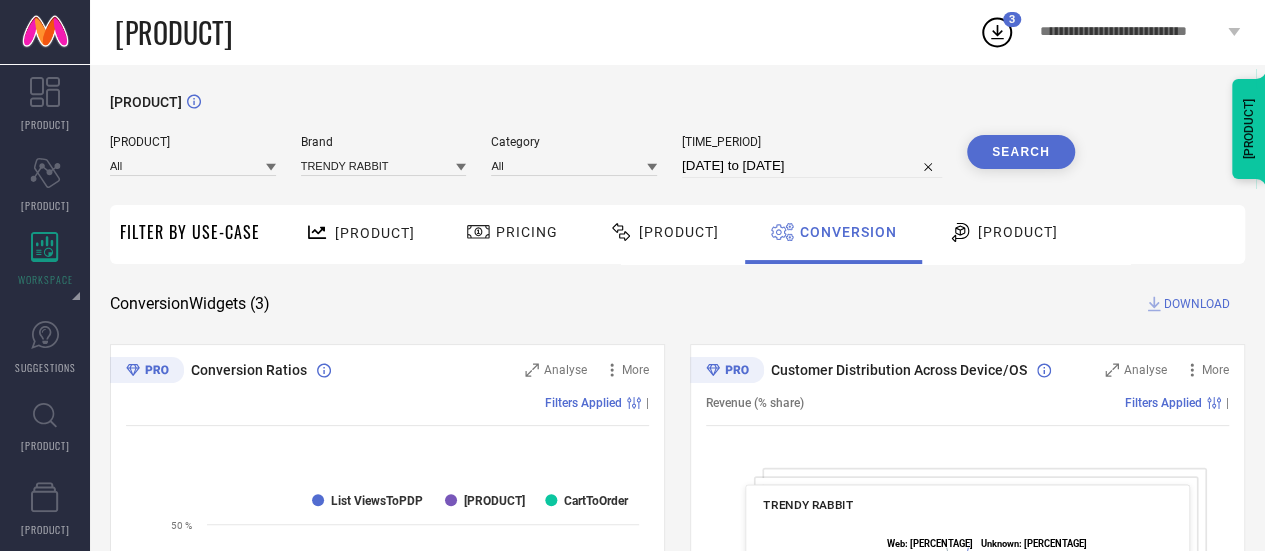 click on "Returns" at bounding box center (1018, 232) 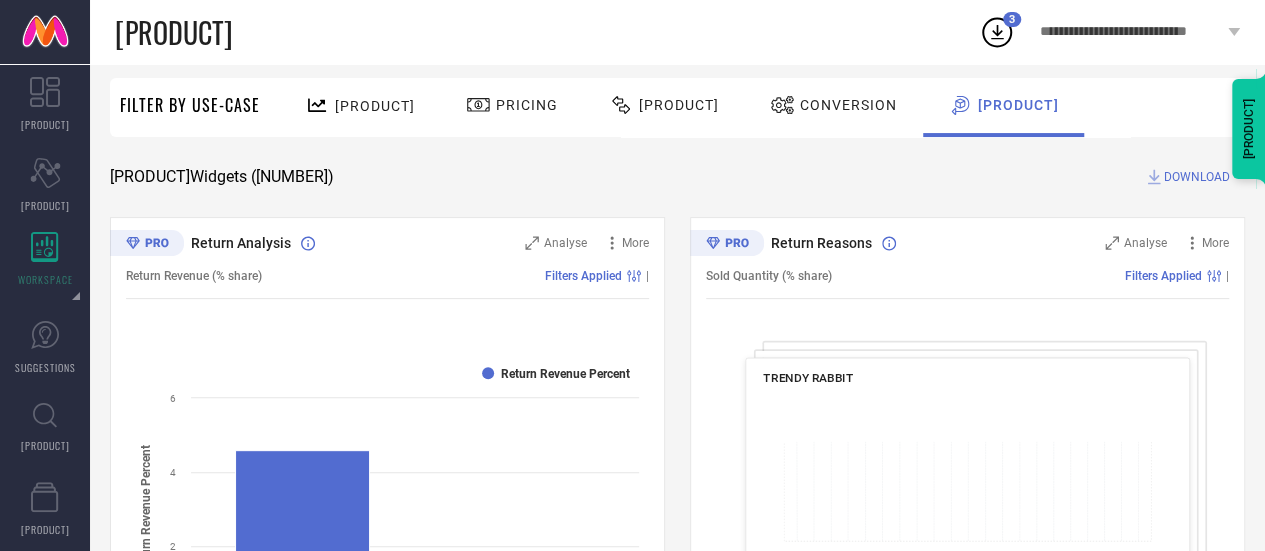 scroll, scrollTop: 0, scrollLeft: 0, axis: both 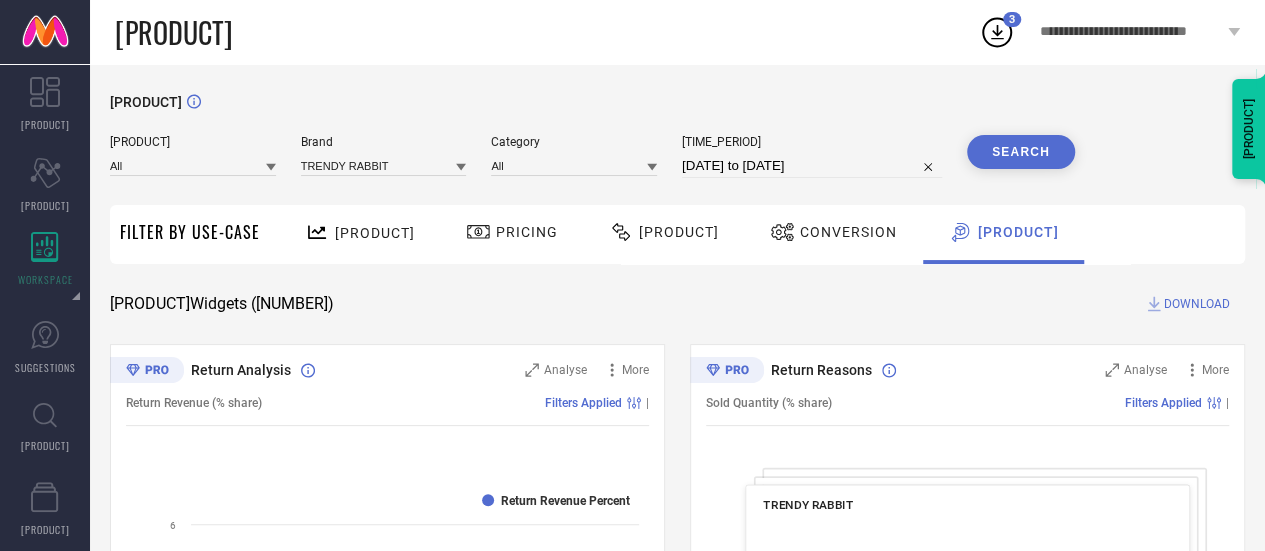 click on "Traffic" at bounding box center (664, 232) 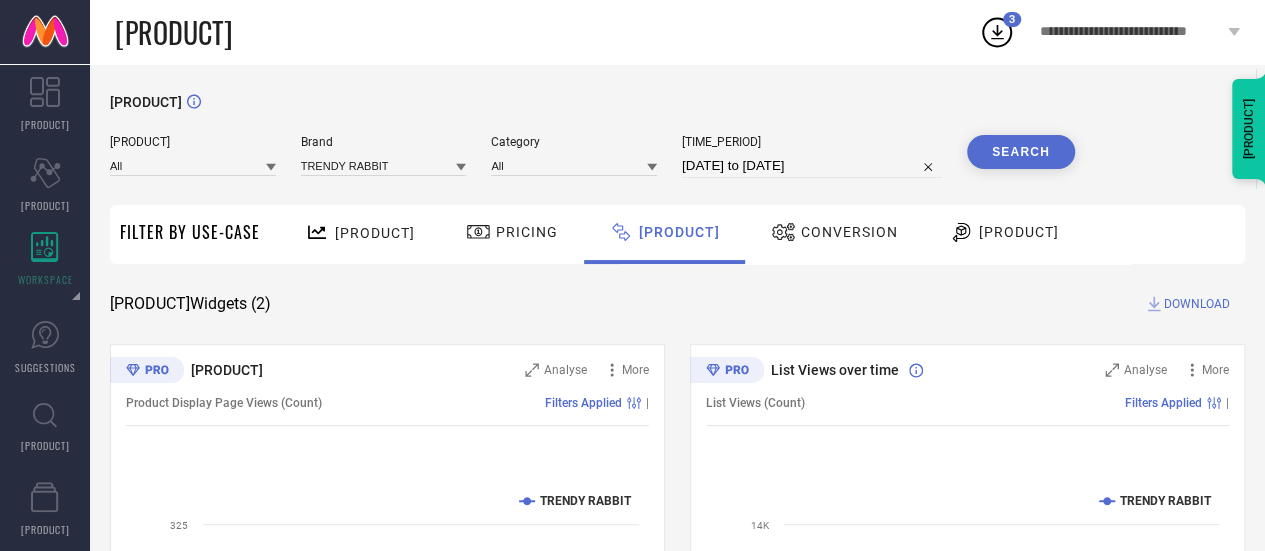 click on "DOWNLOAD" at bounding box center [1197, 304] 